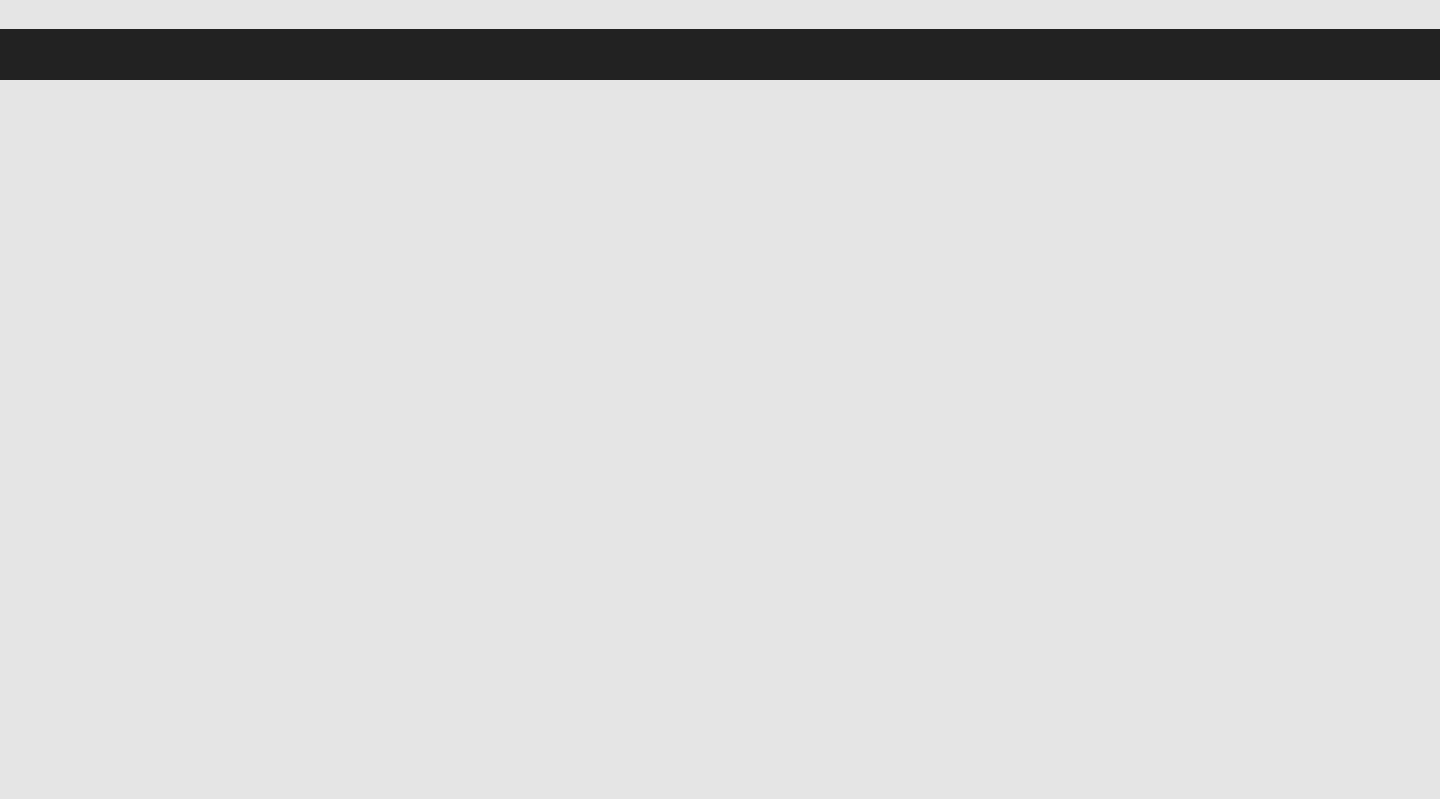 scroll, scrollTop: 0, scrollLeft: 0, axis: both 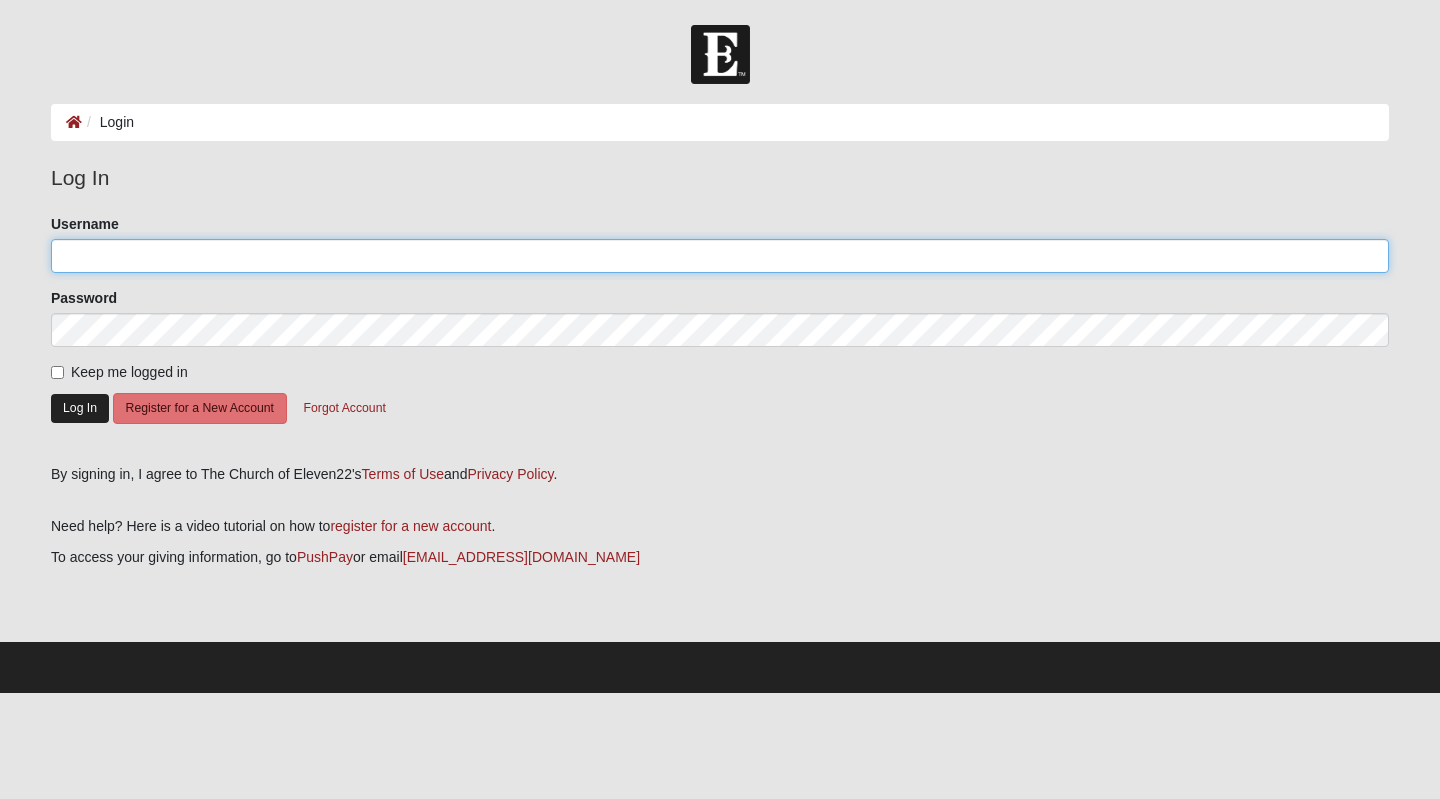 type on "KathyGJones" 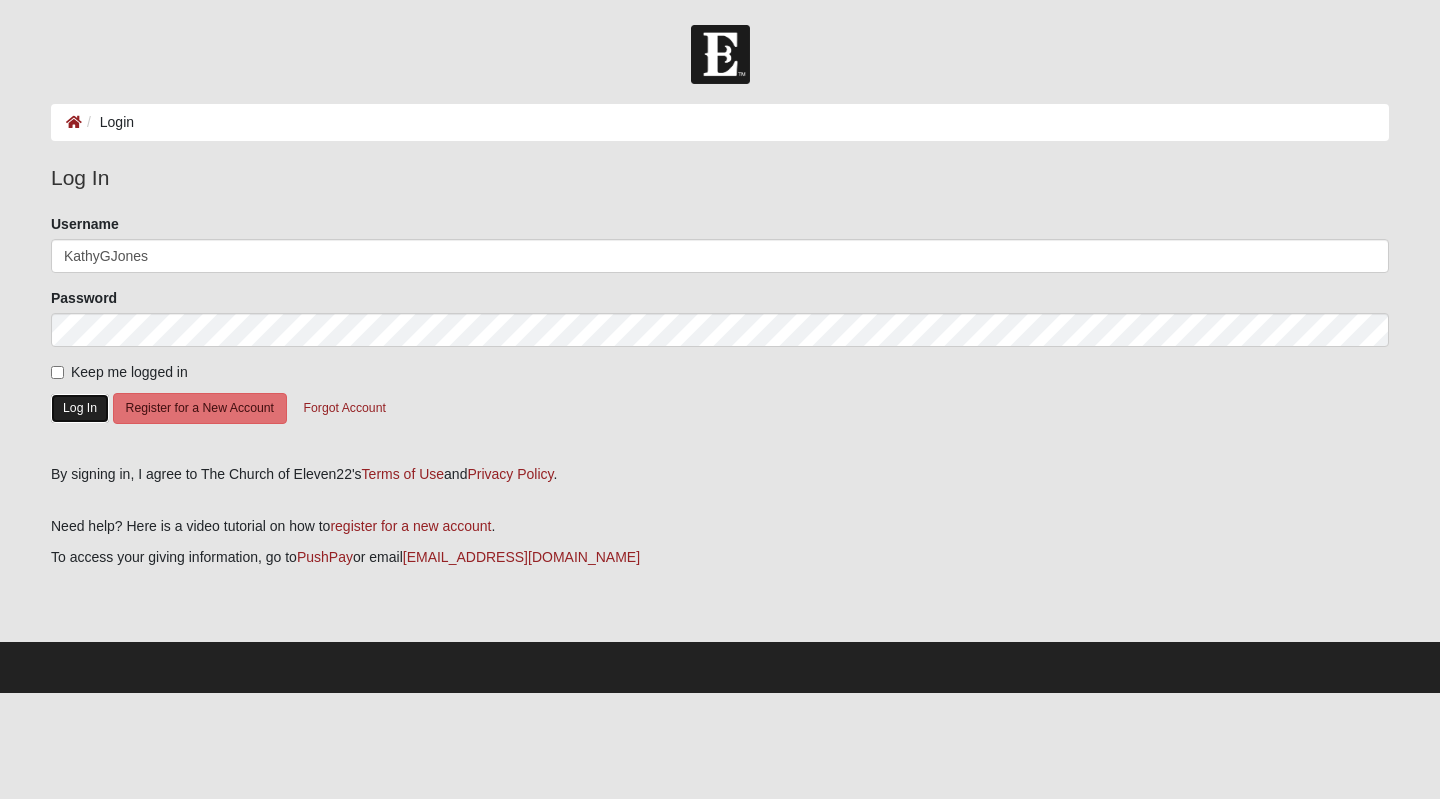 click on "Log In" 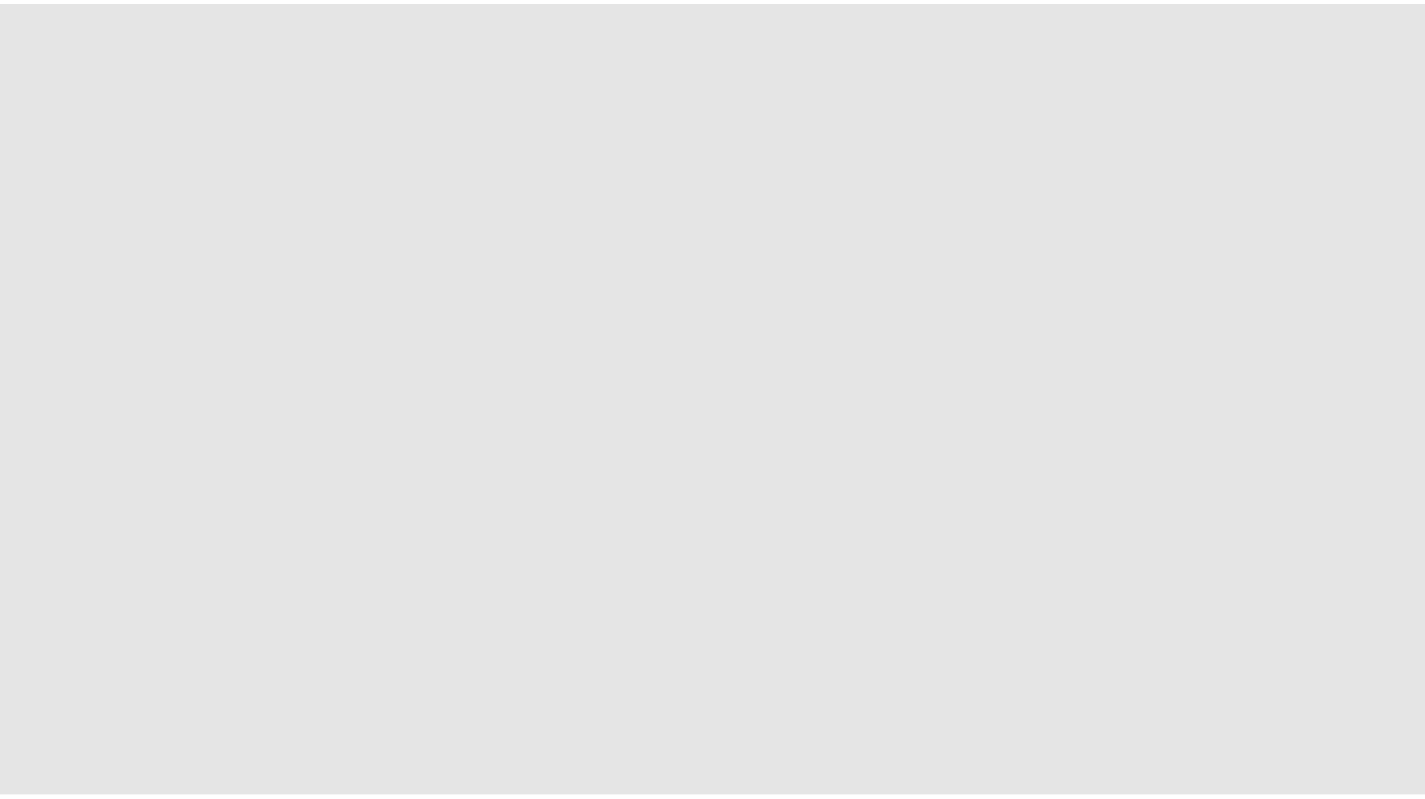 scroll, scrollTop: 0, scrollLeft: 0, axis: both 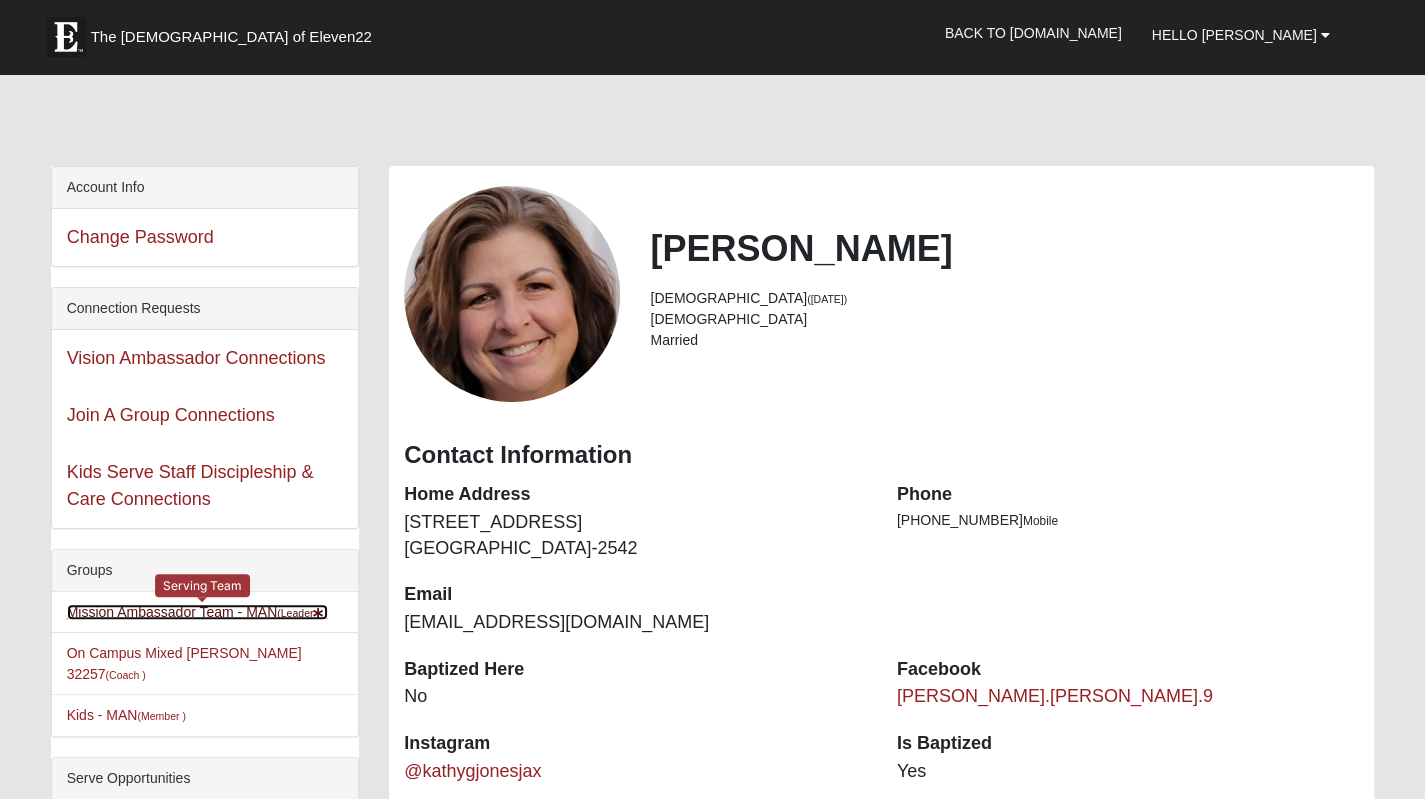 click on "Mission Ambassador Team - MAN  (Leader
)" at bounding box center (197, 612) 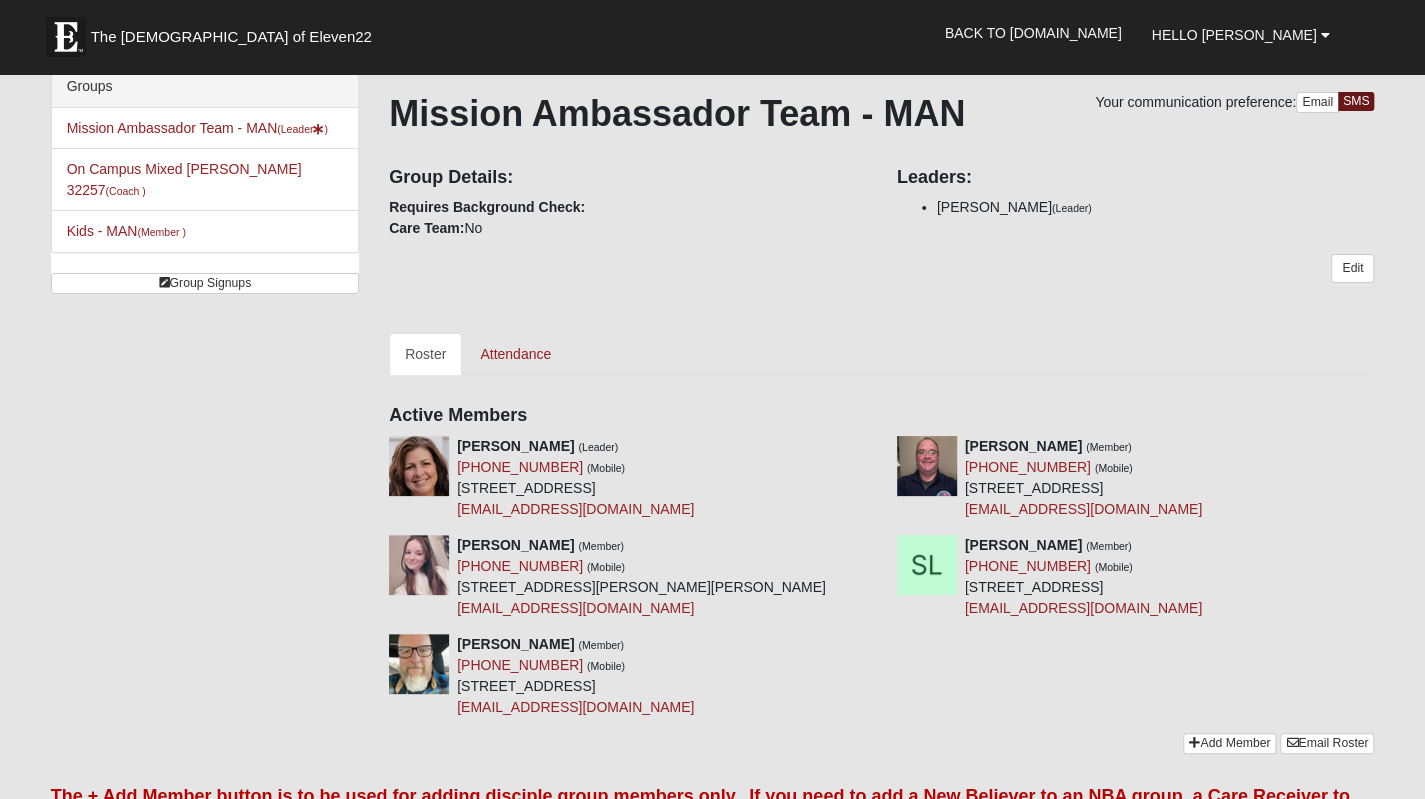 scroll, scrollTop: 0, scrollLeft: 0, axis: both 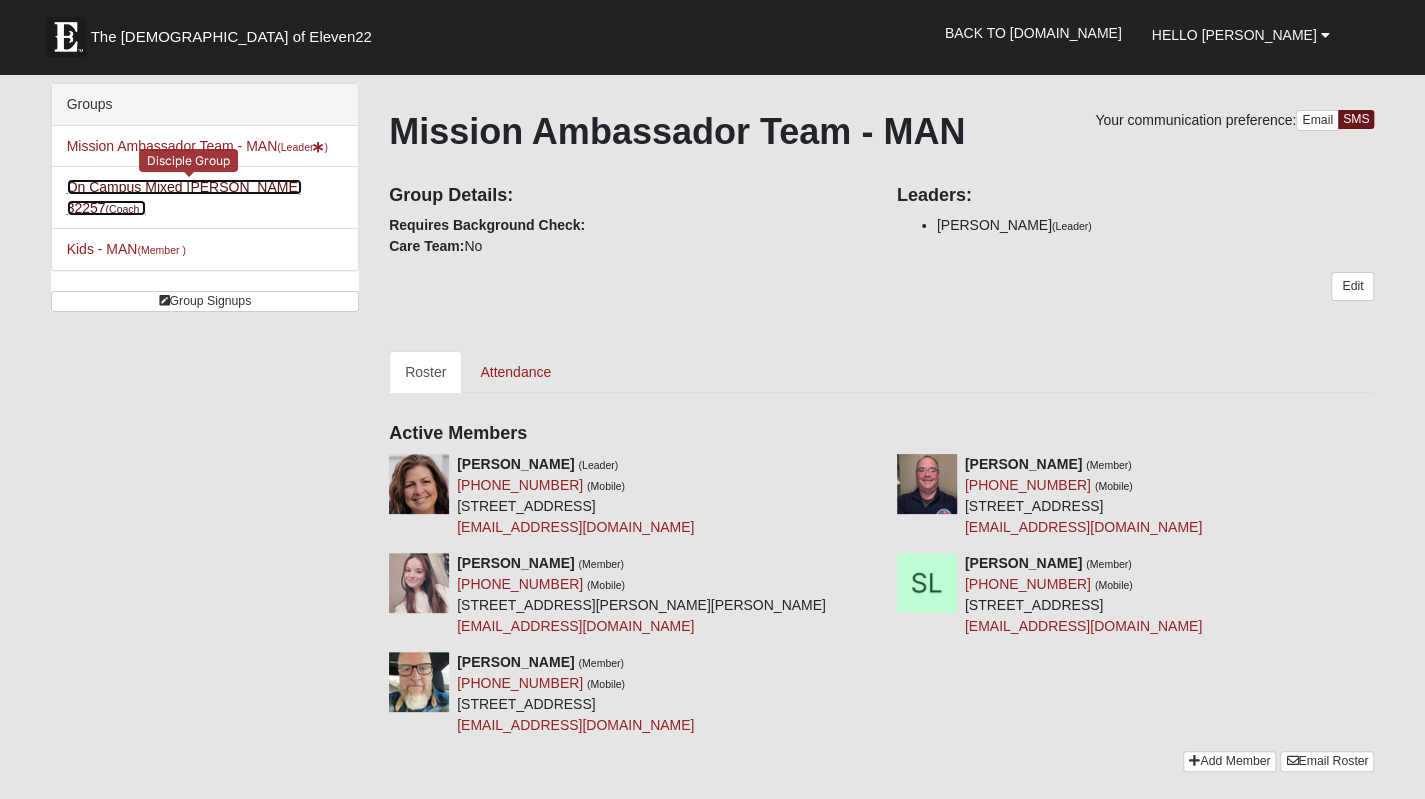 click on "On Campus Mixed [PERSON_NAME] 32257  (Coach        )" at bounding box center [184, 197] 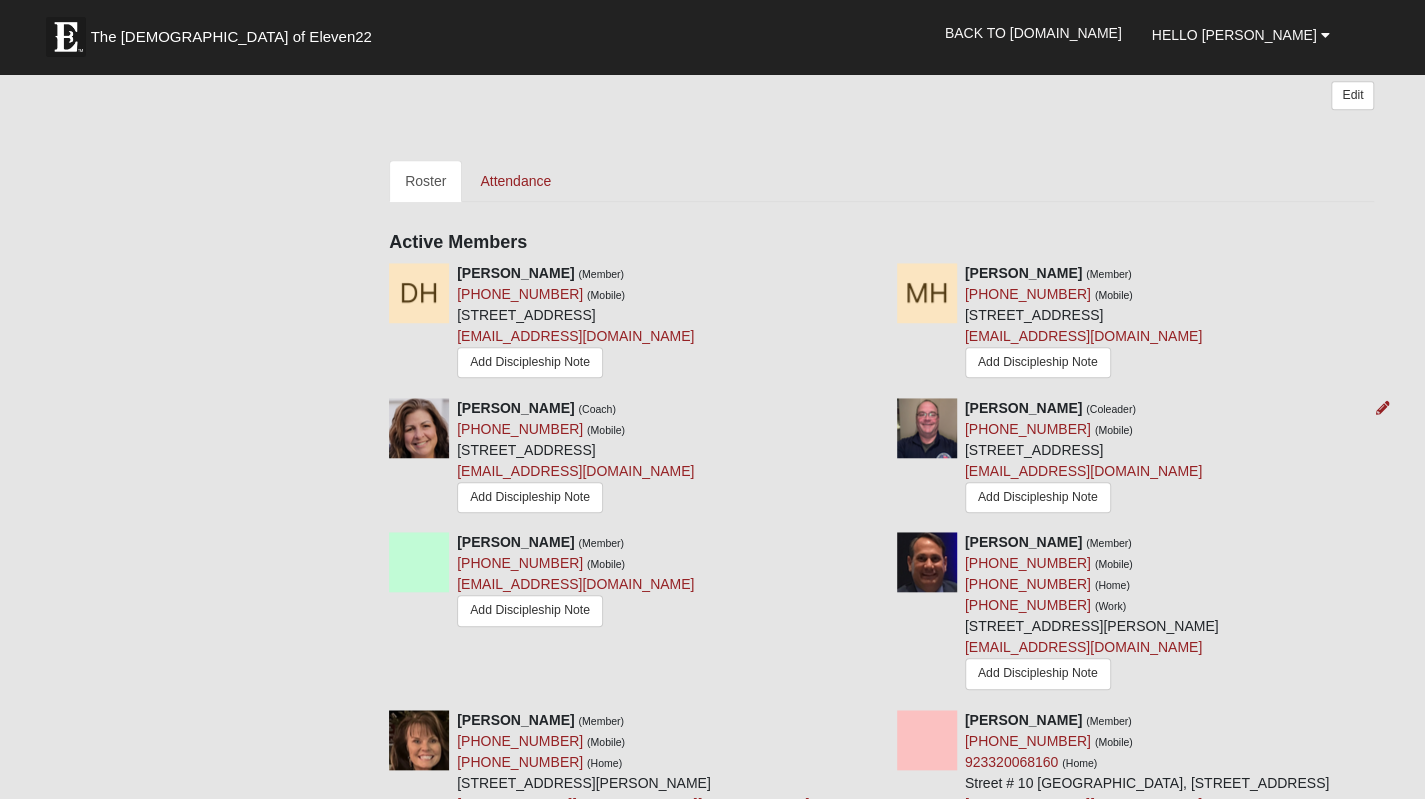 scroll, scrollTop: 700, scrollLeft: 0, axis: vertical 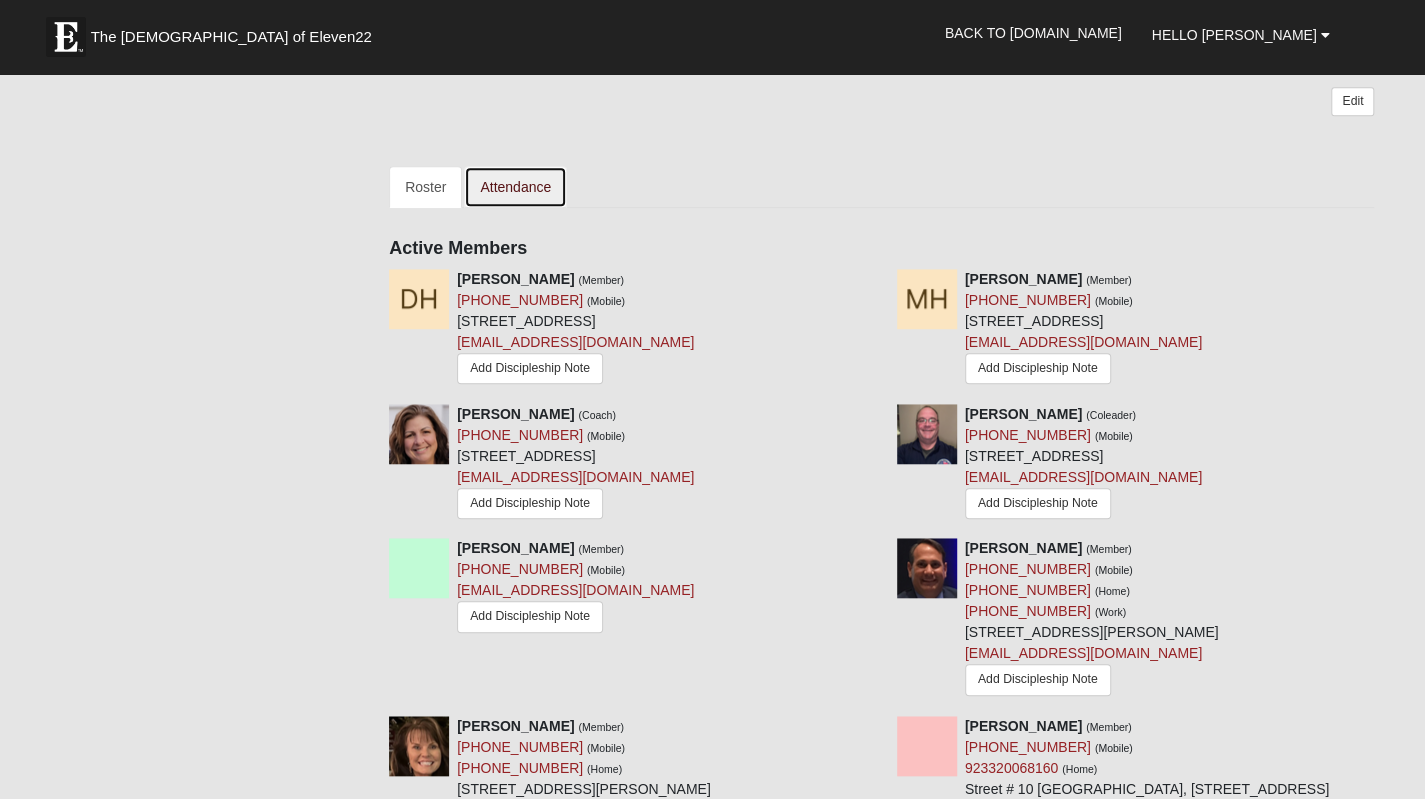 click on "Attendance" at bounding box center (515, 187) 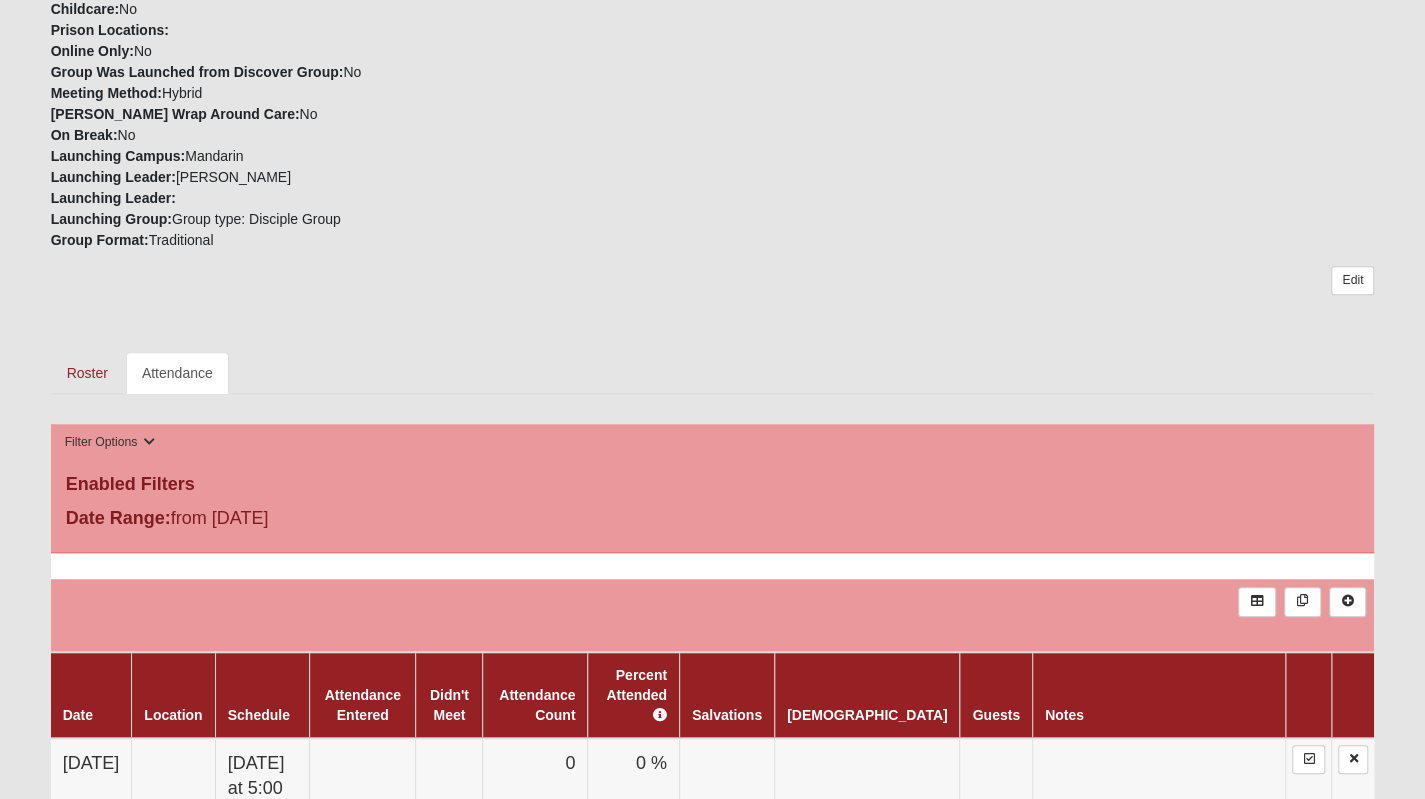 scroll, scrollTop: 1000, scrollLeft: 0, axis: vertical 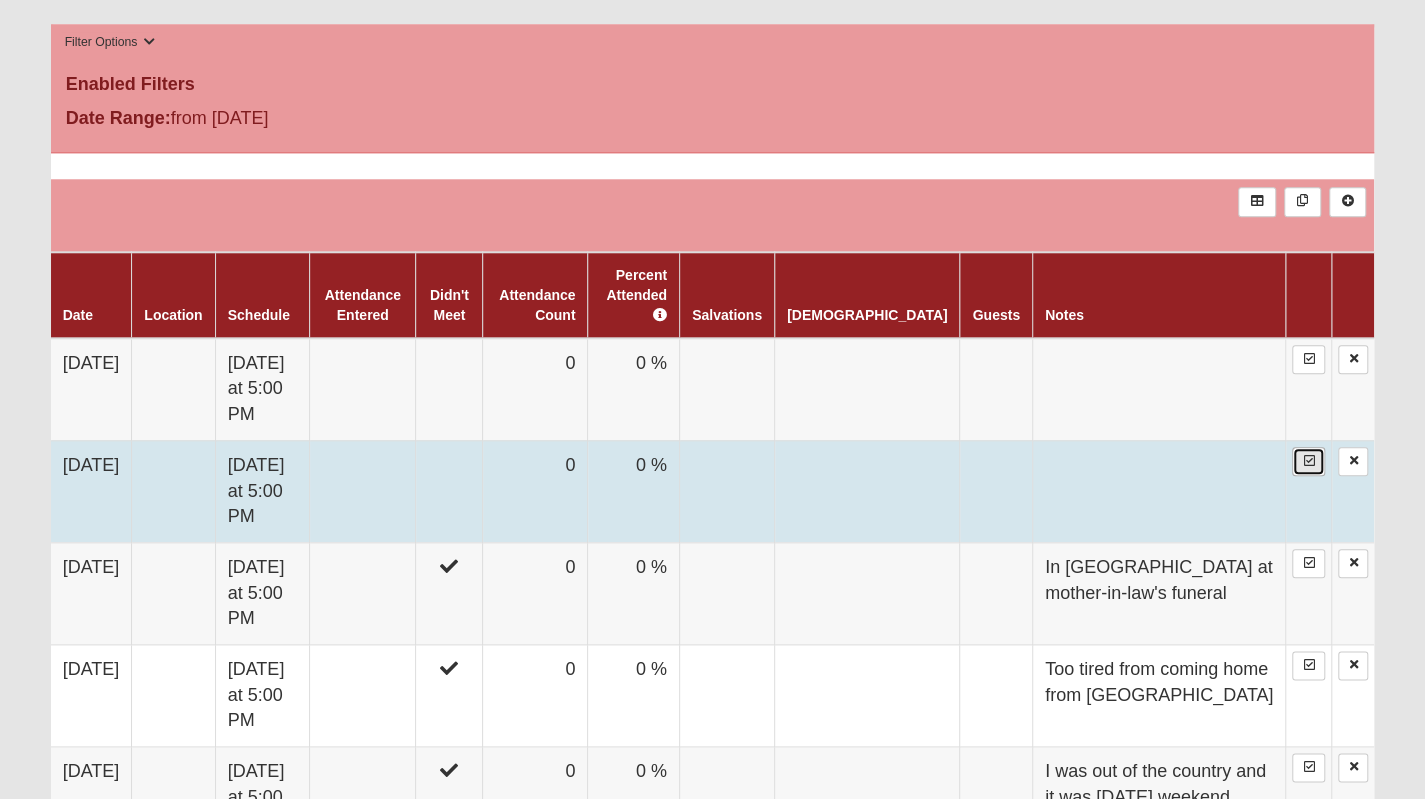 click at bounding box center [1308, 461] 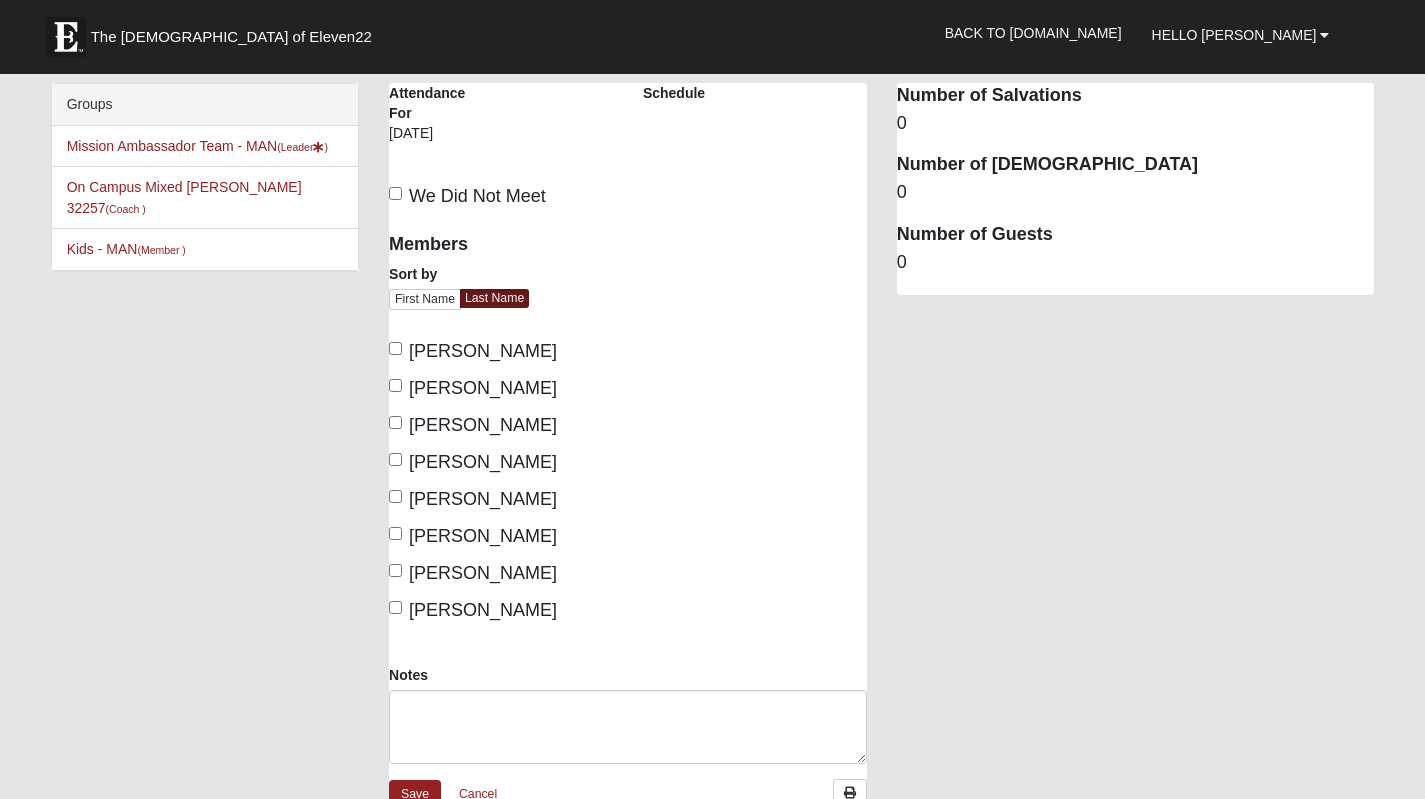 scroll, scrollTop: 0, scrollLeft: 0, axis: both 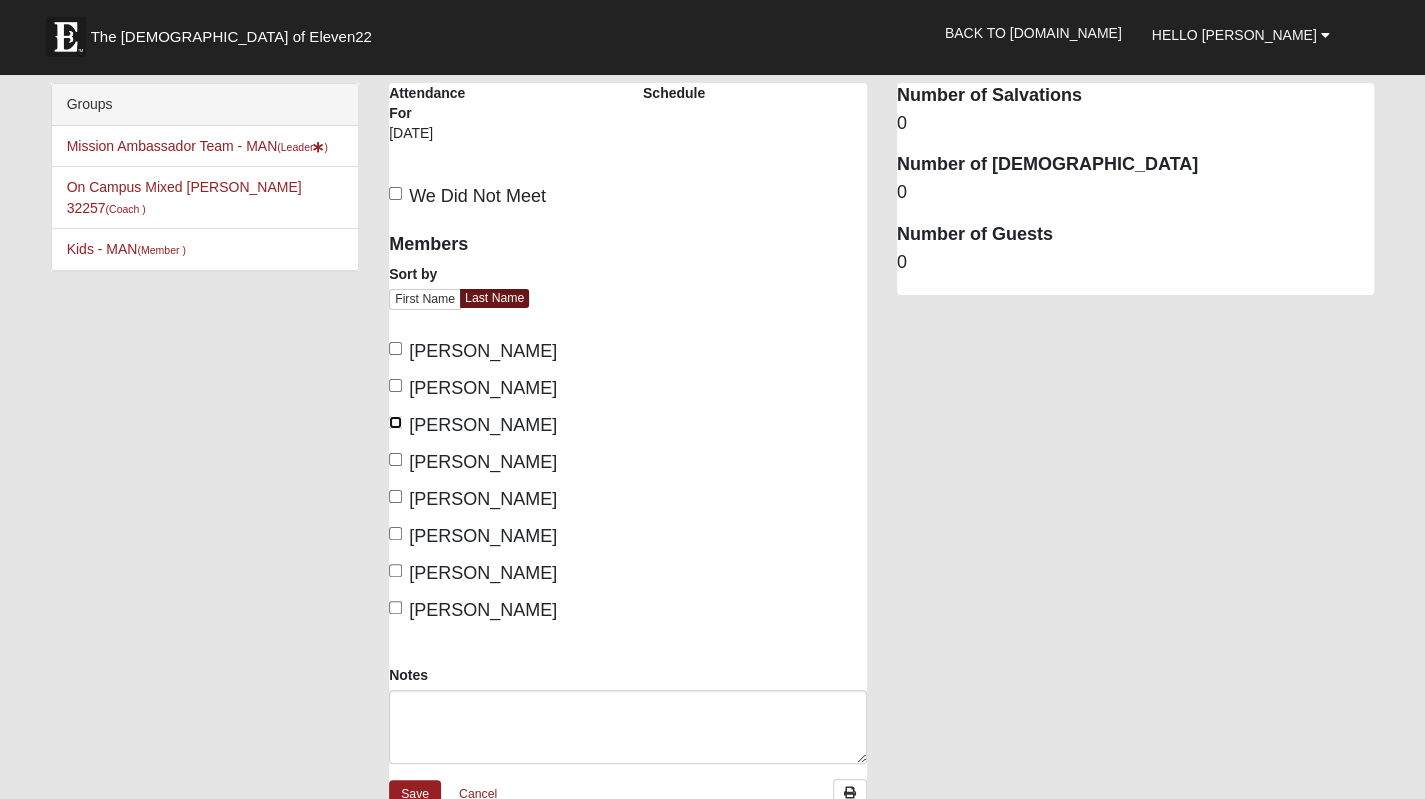 click on "Jones, Kathy" at bounding box center (395, 422) 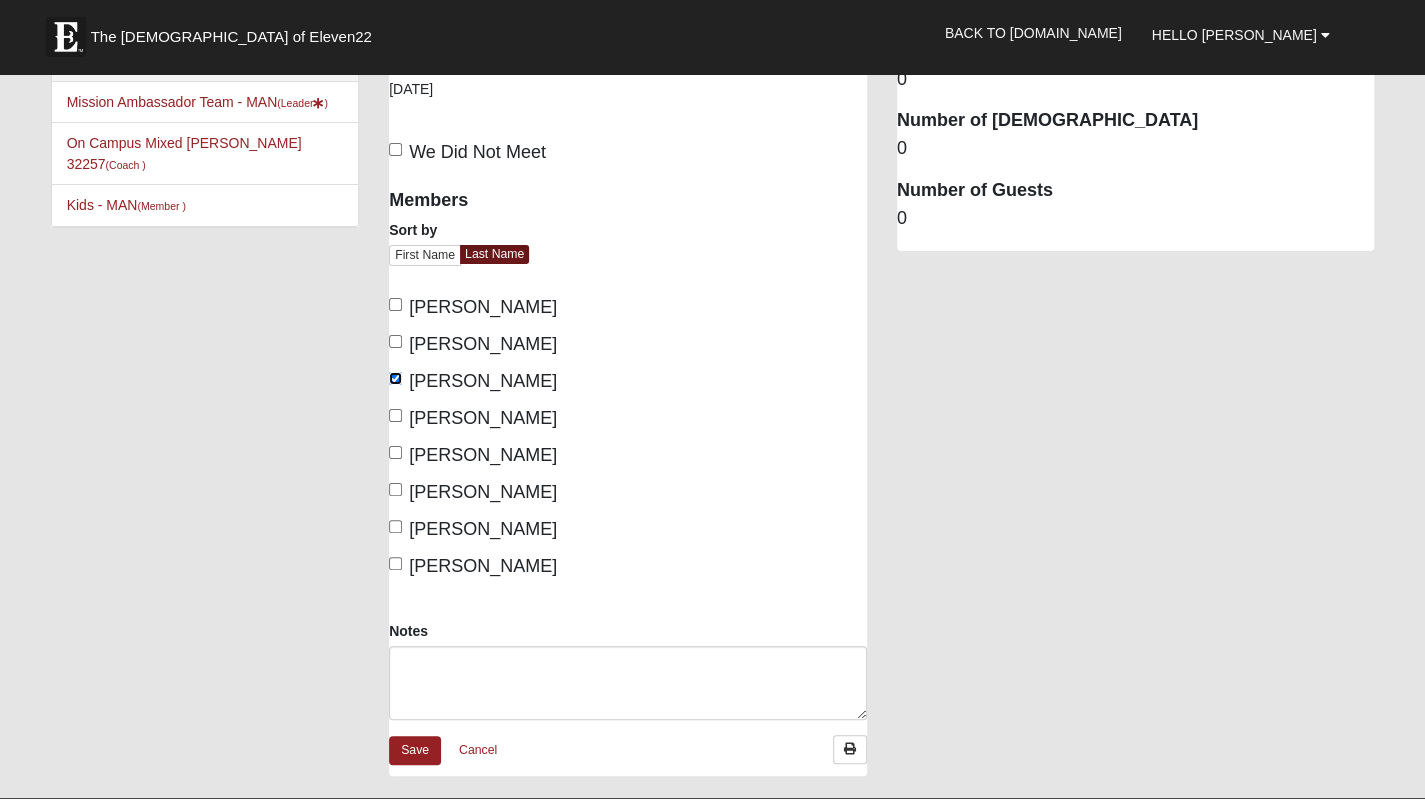 scroll, scrollTop: 0, scrollLeft: 0, axis: both 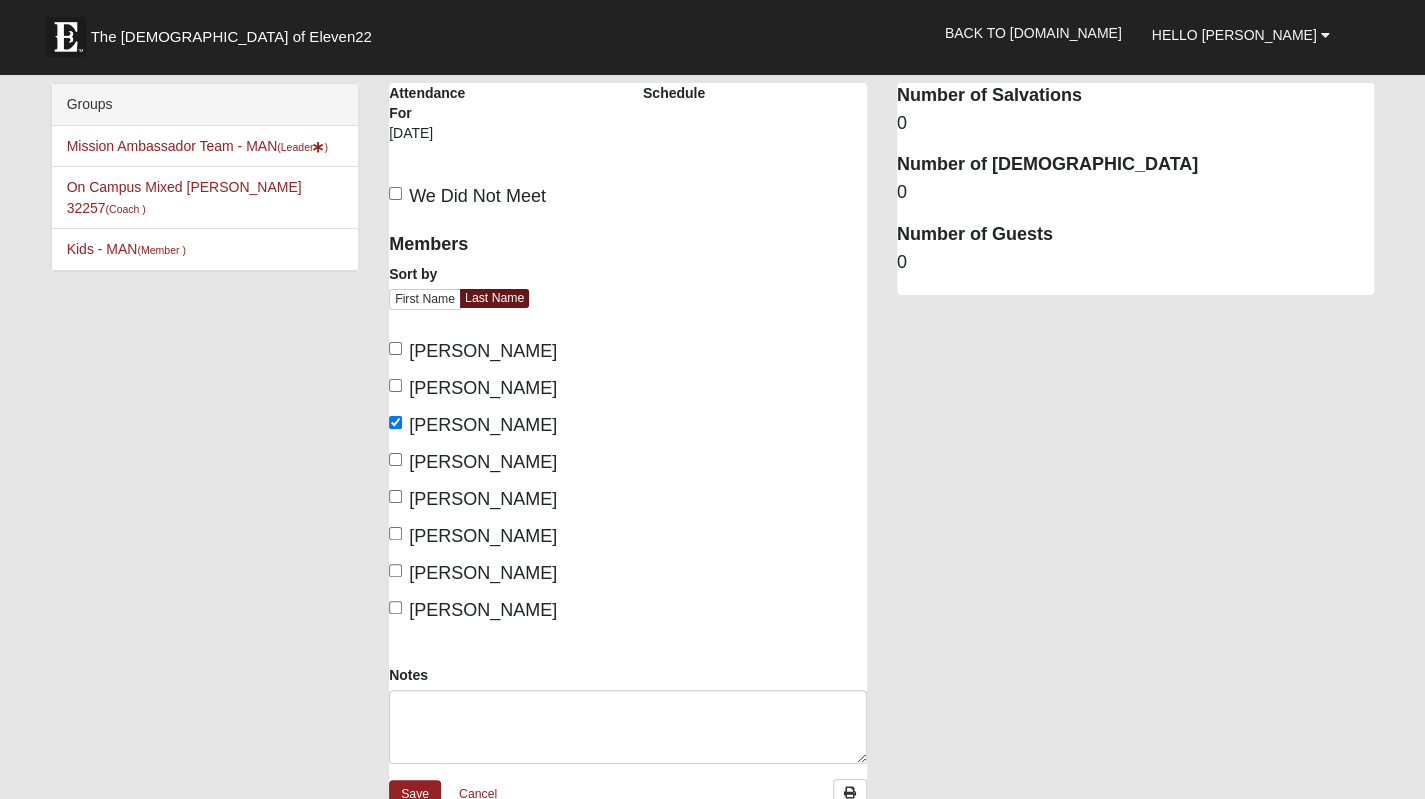click on "0" at bounding box center (1136, 263) 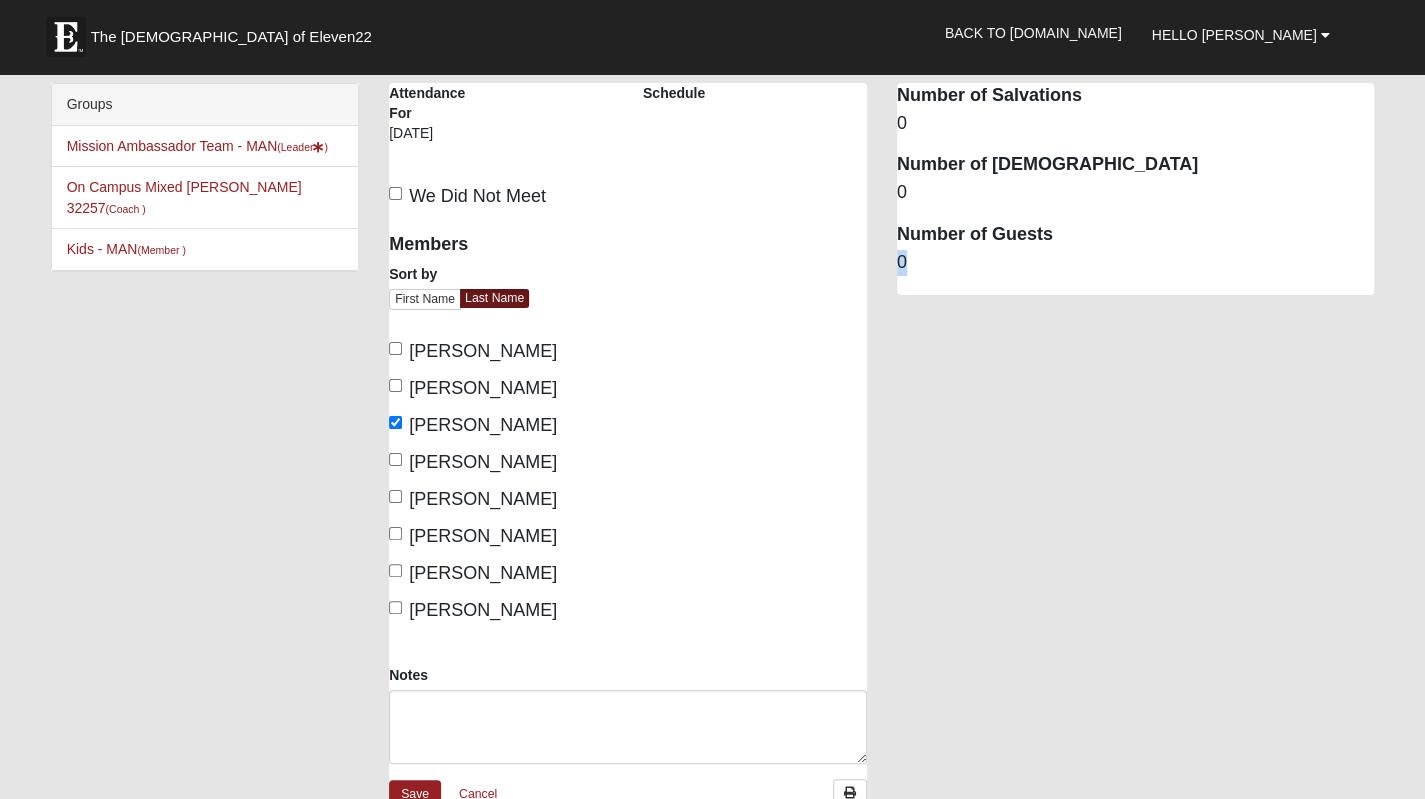 click on "0" at bounding box center [1136, 263] 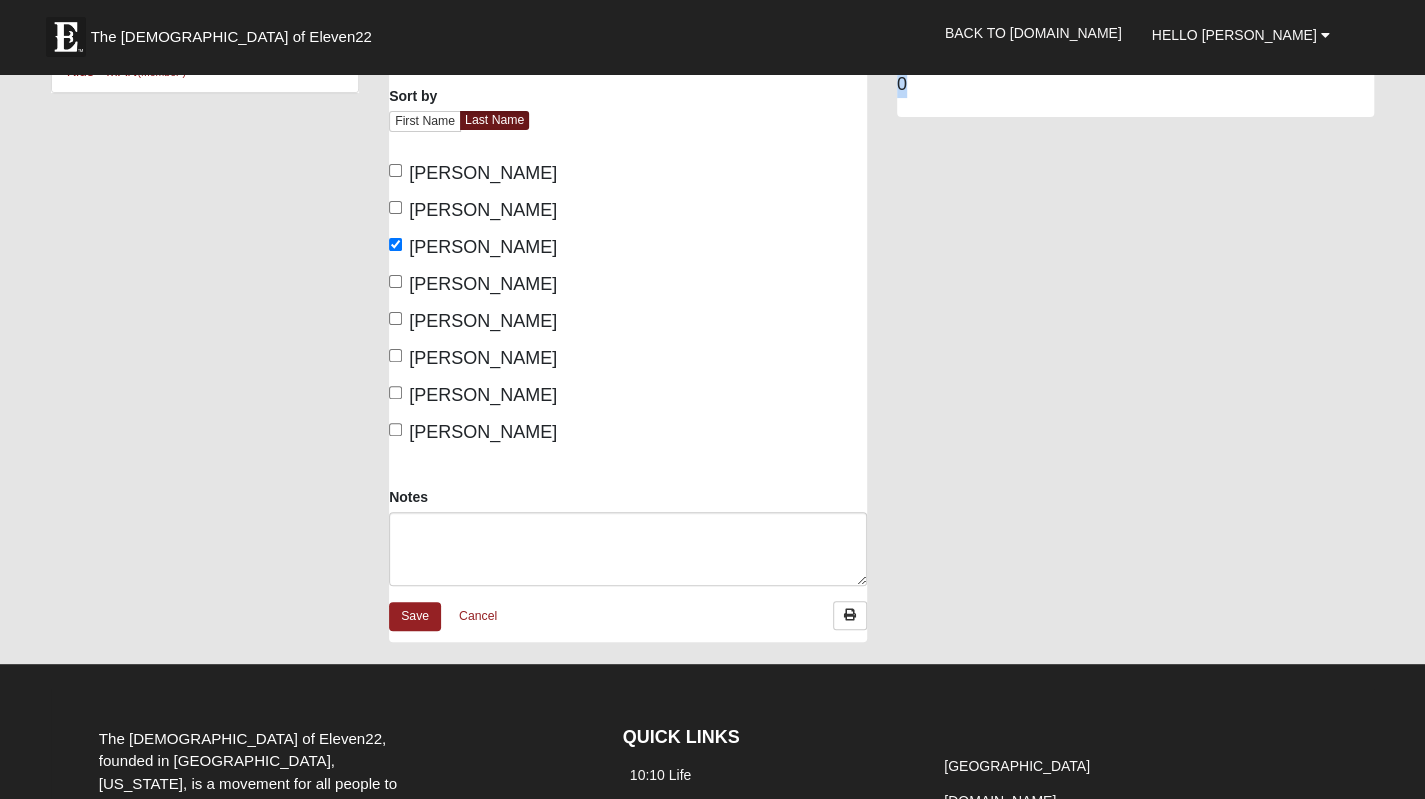 scroll, scrollTop: 200, scrollLeft: 0, axis: vertical 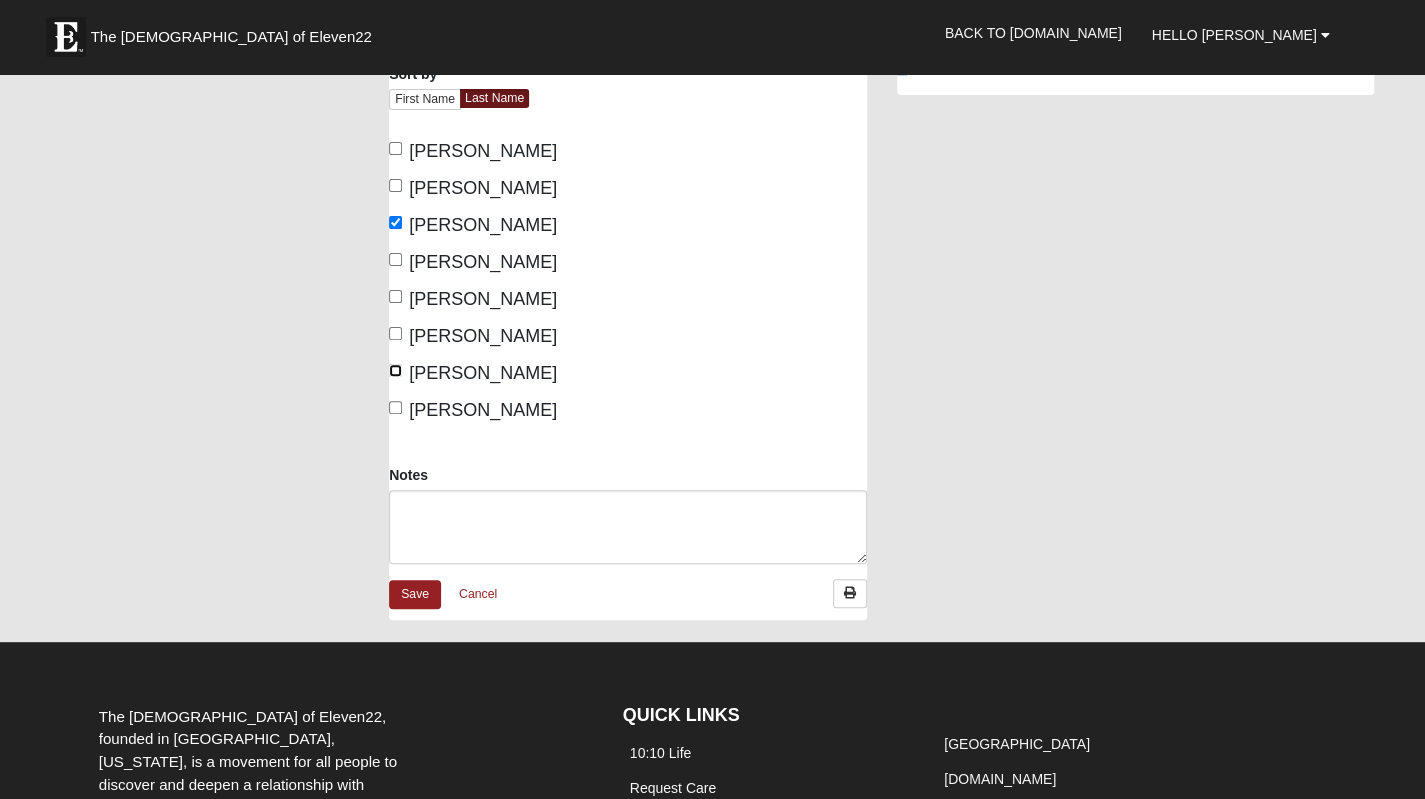 drag, startPoint x: 391, startPoint y: 365, endPoint x: 414, endPoint y: 381, distance: 28.01785 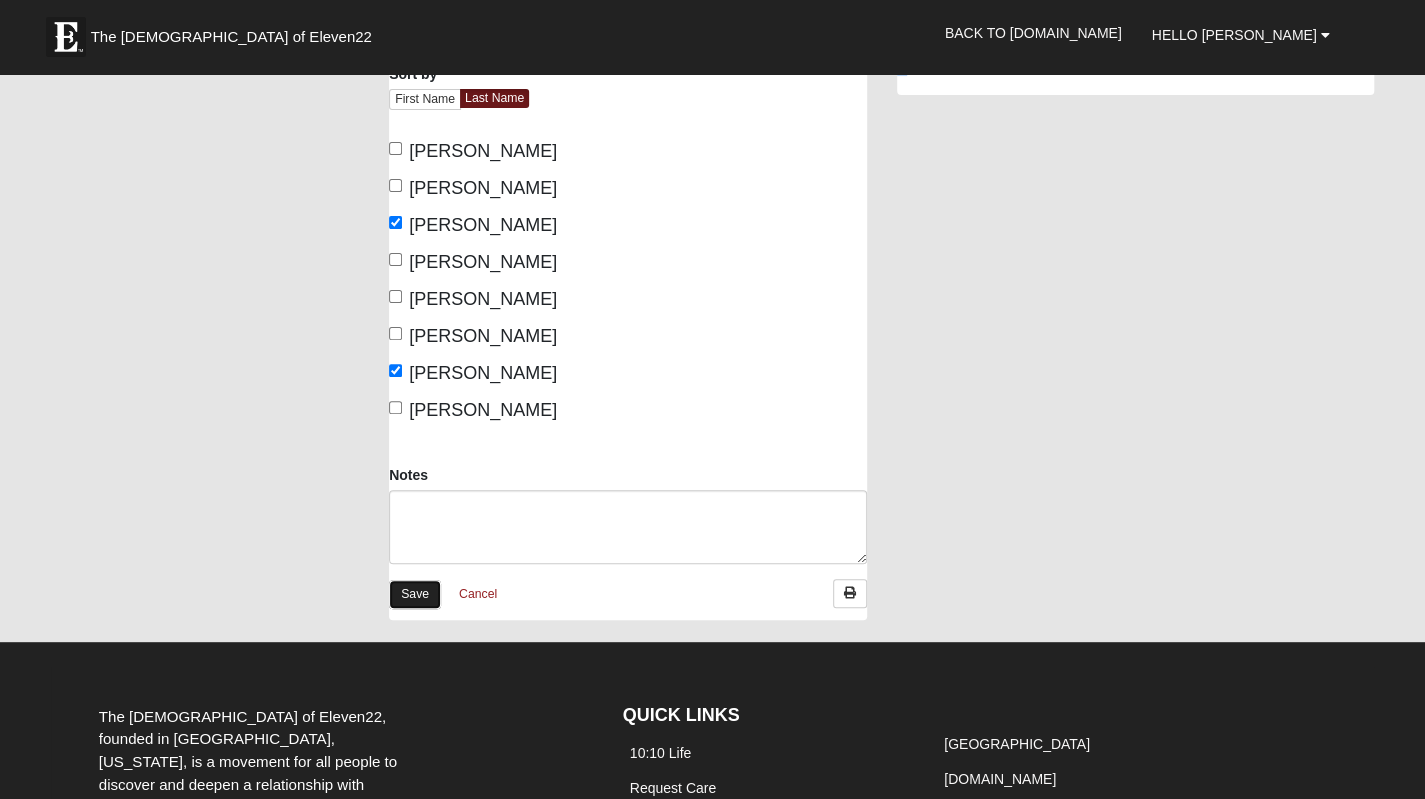 click on "Save" at bounding box center [415, 594] 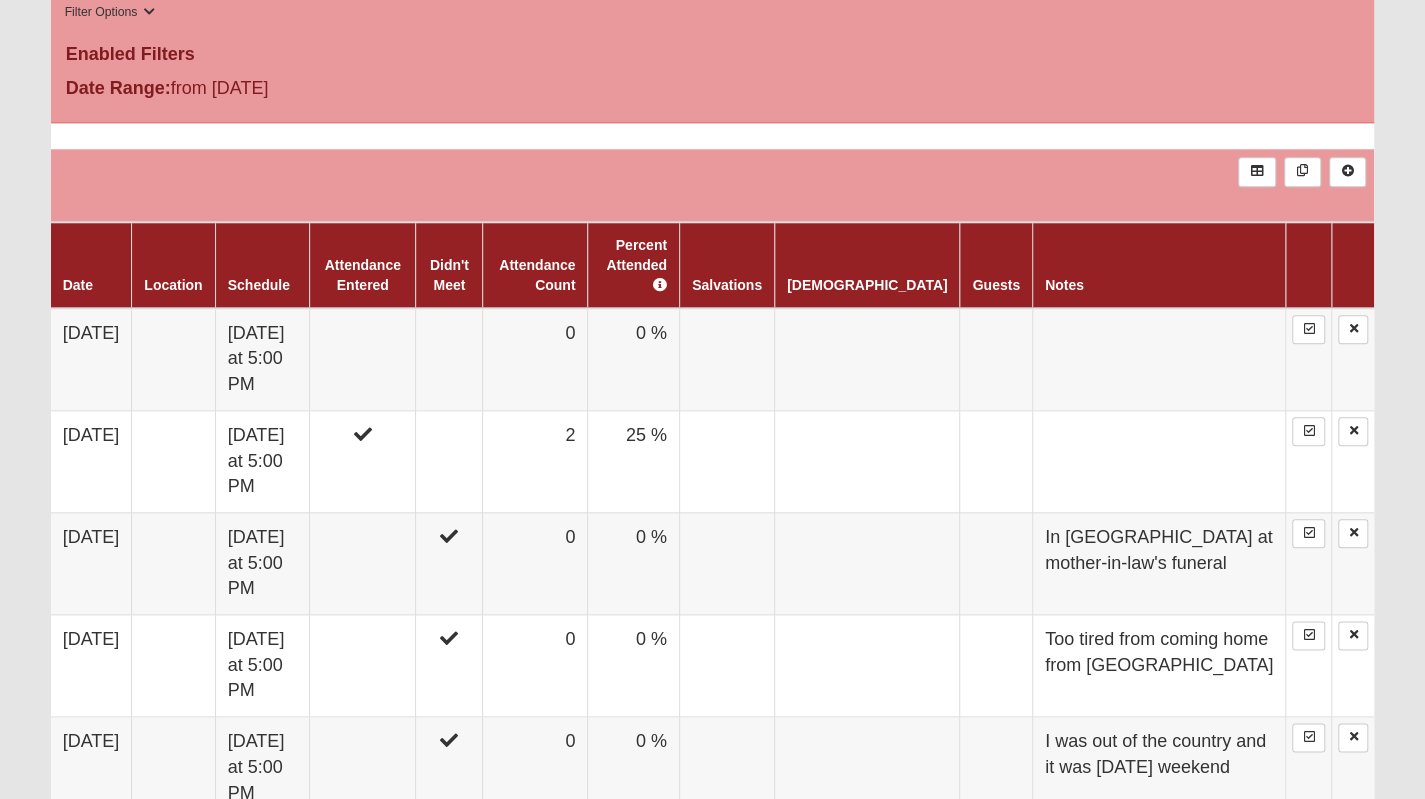 scroll, scrollTop: 1200, scrollLeft: 0, axis: vertical 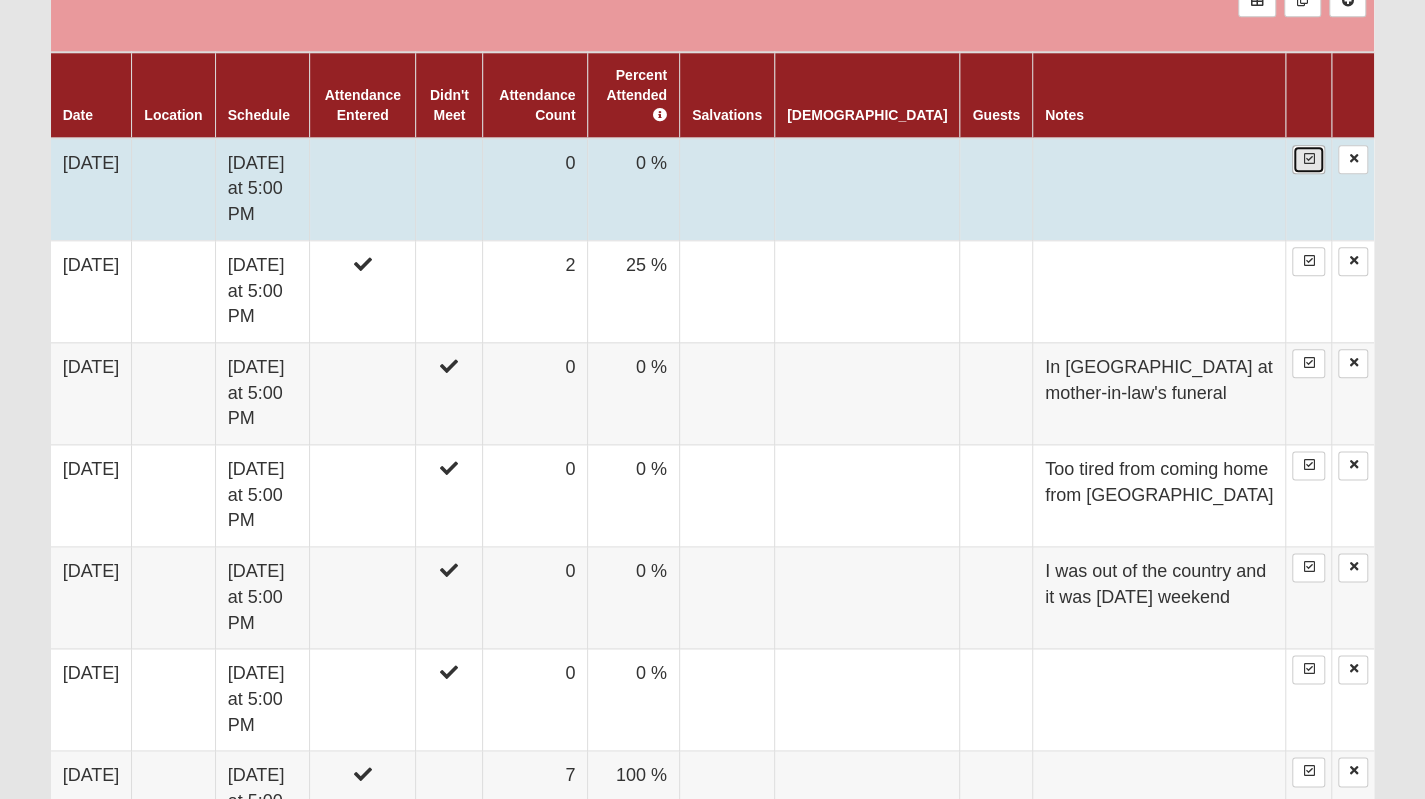 click at bounding box center (1308, 159) 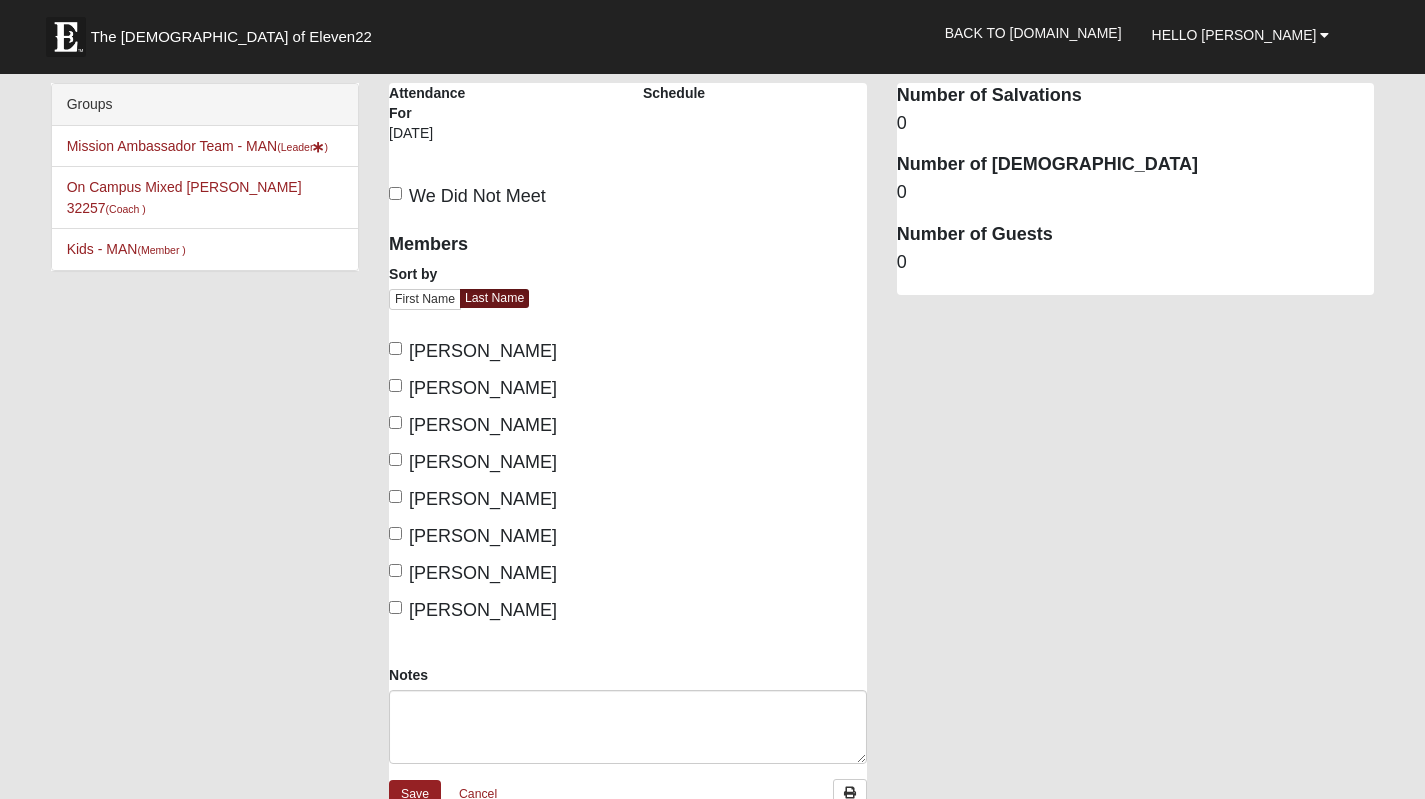 scroll, scrollTop: 0, scrollLeft: 0, axis: both 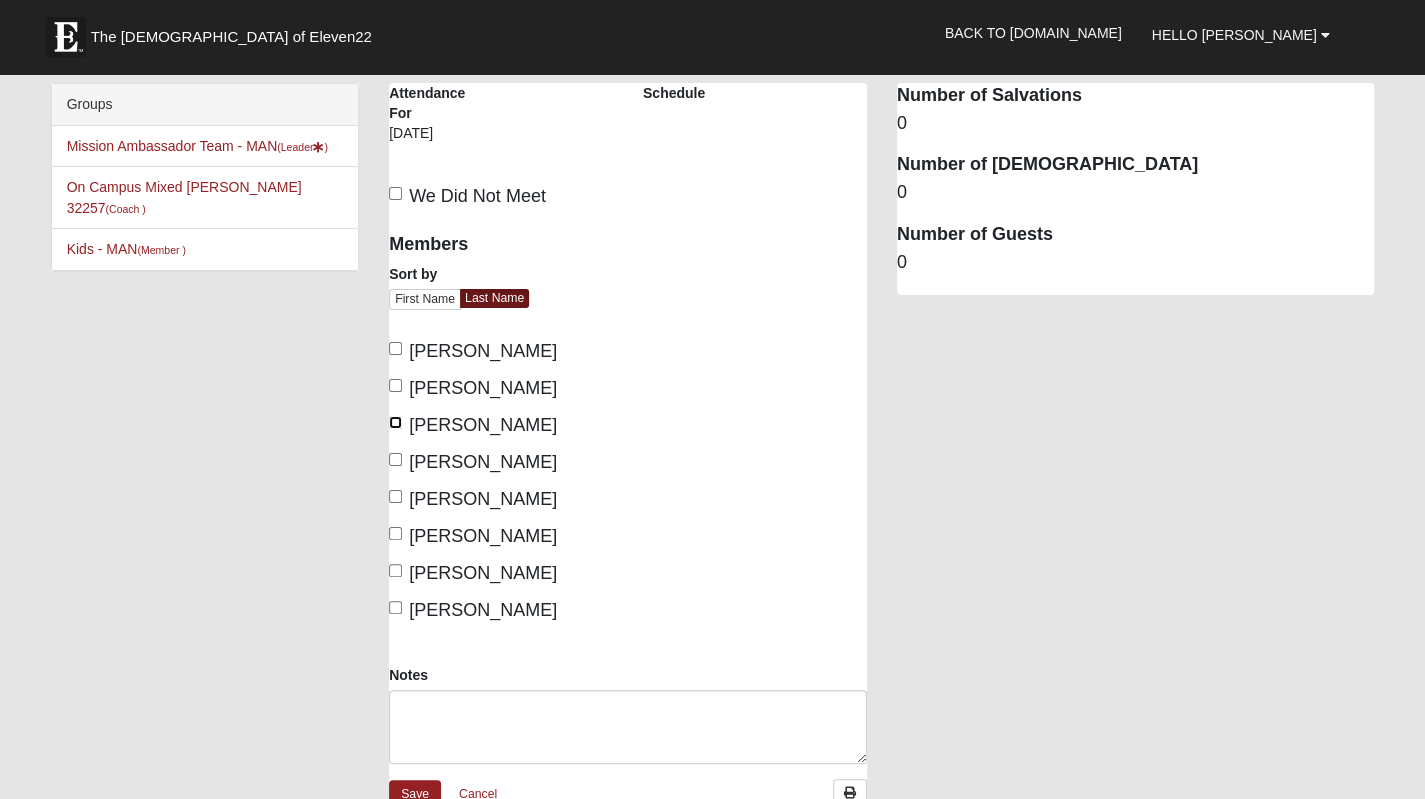 click on "Jones, Kathy" at bounding box center [395, 422] 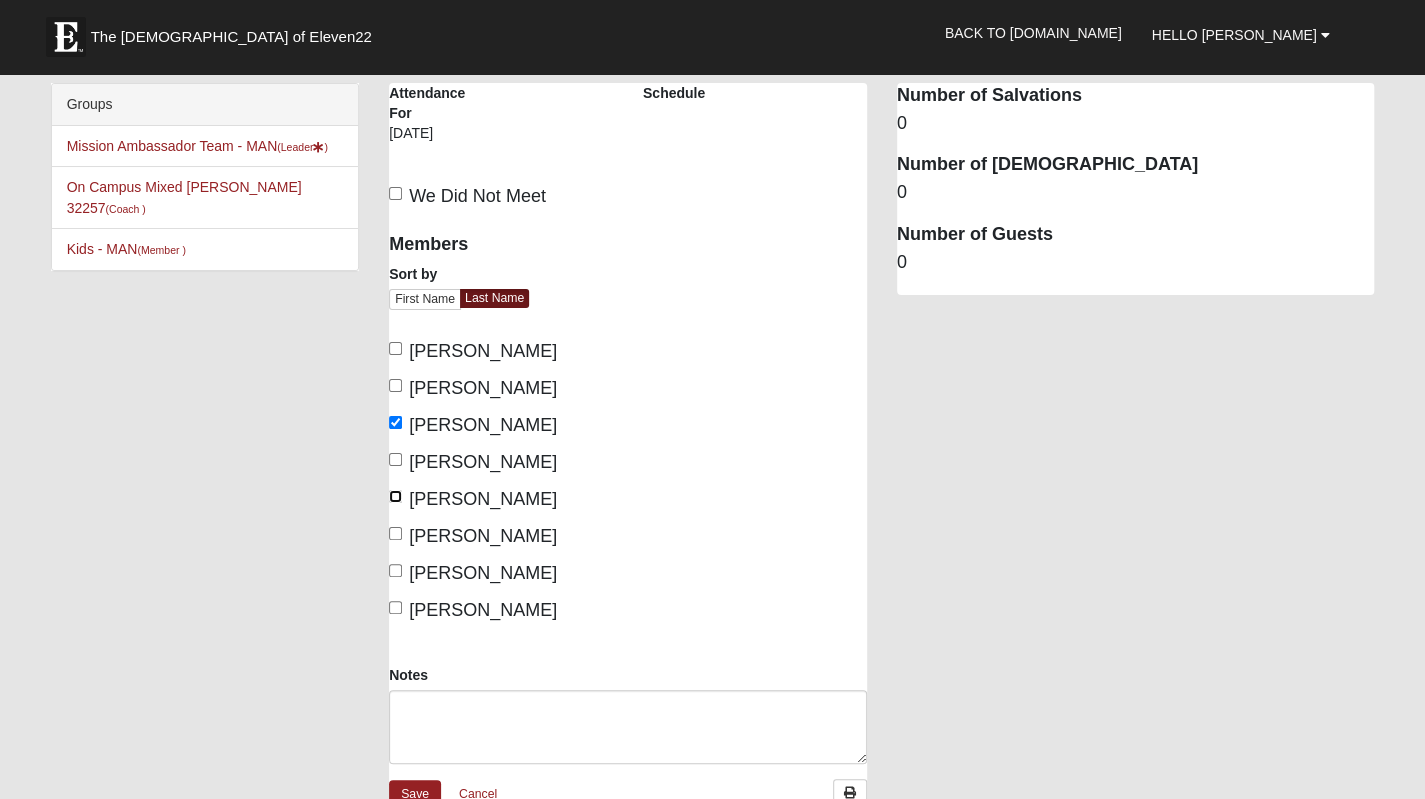 click on "Mincheva, Aneta" at bounding box center (395, 496) 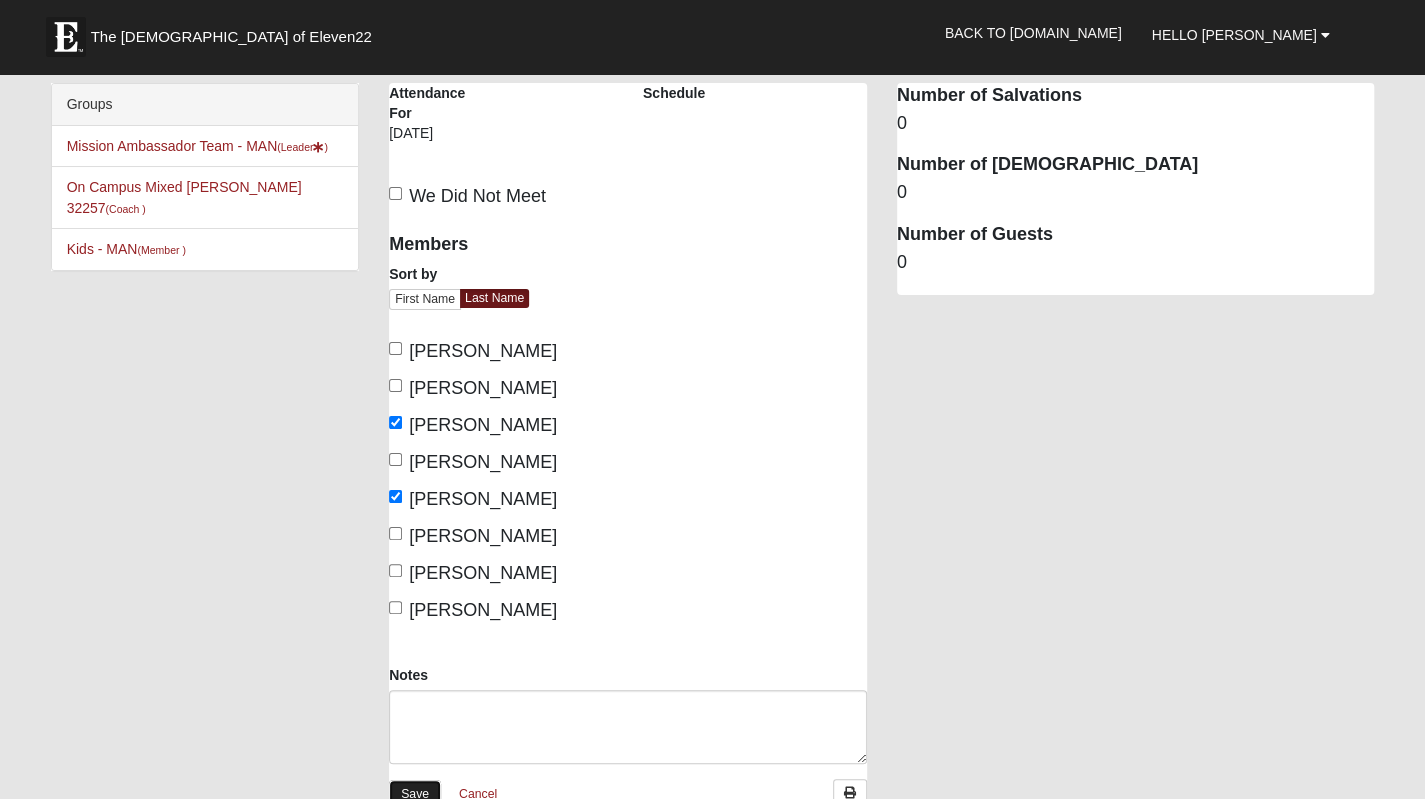 click on "Save" at bounding box center [415, 794] 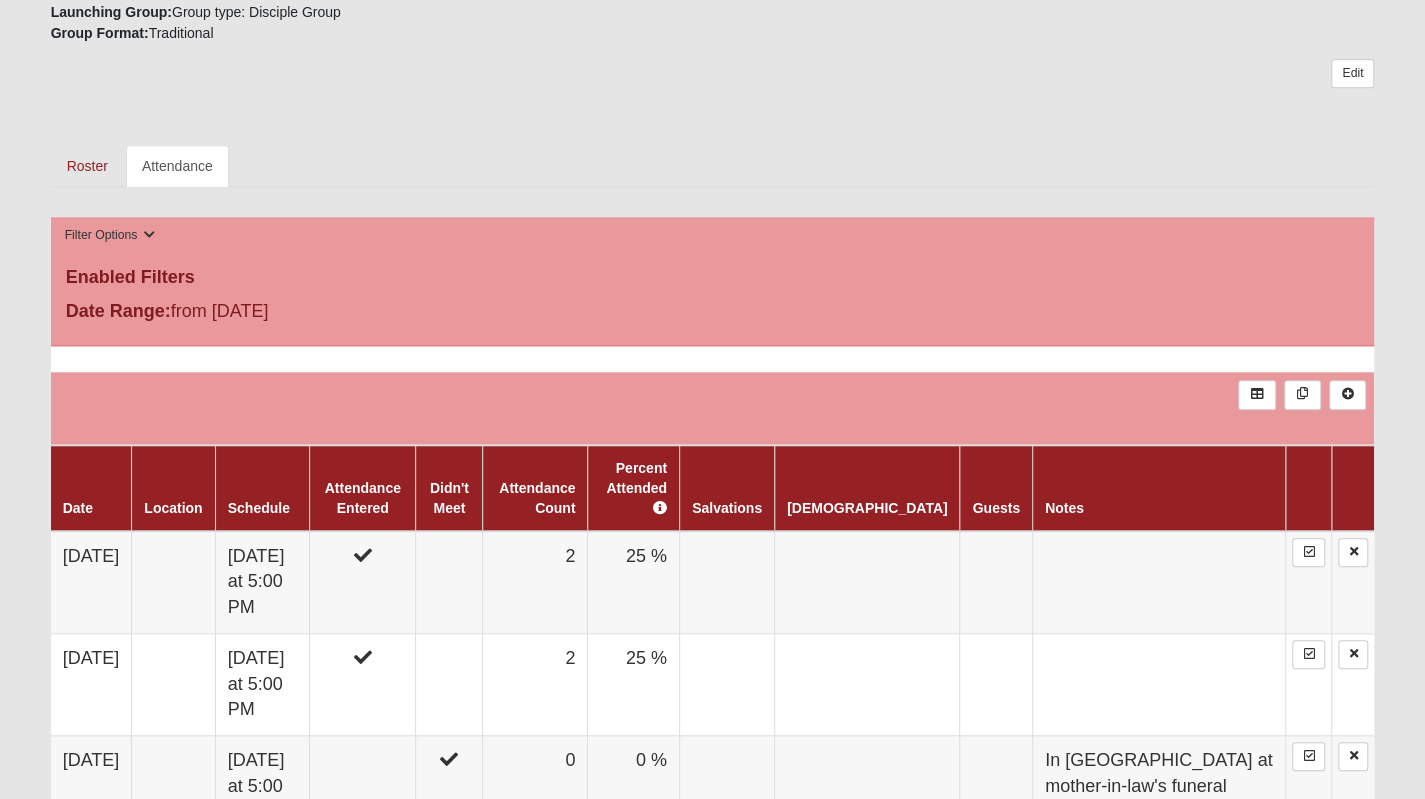 scroll, scrollTop: 507, scrollLeft: 0, axis: vertical 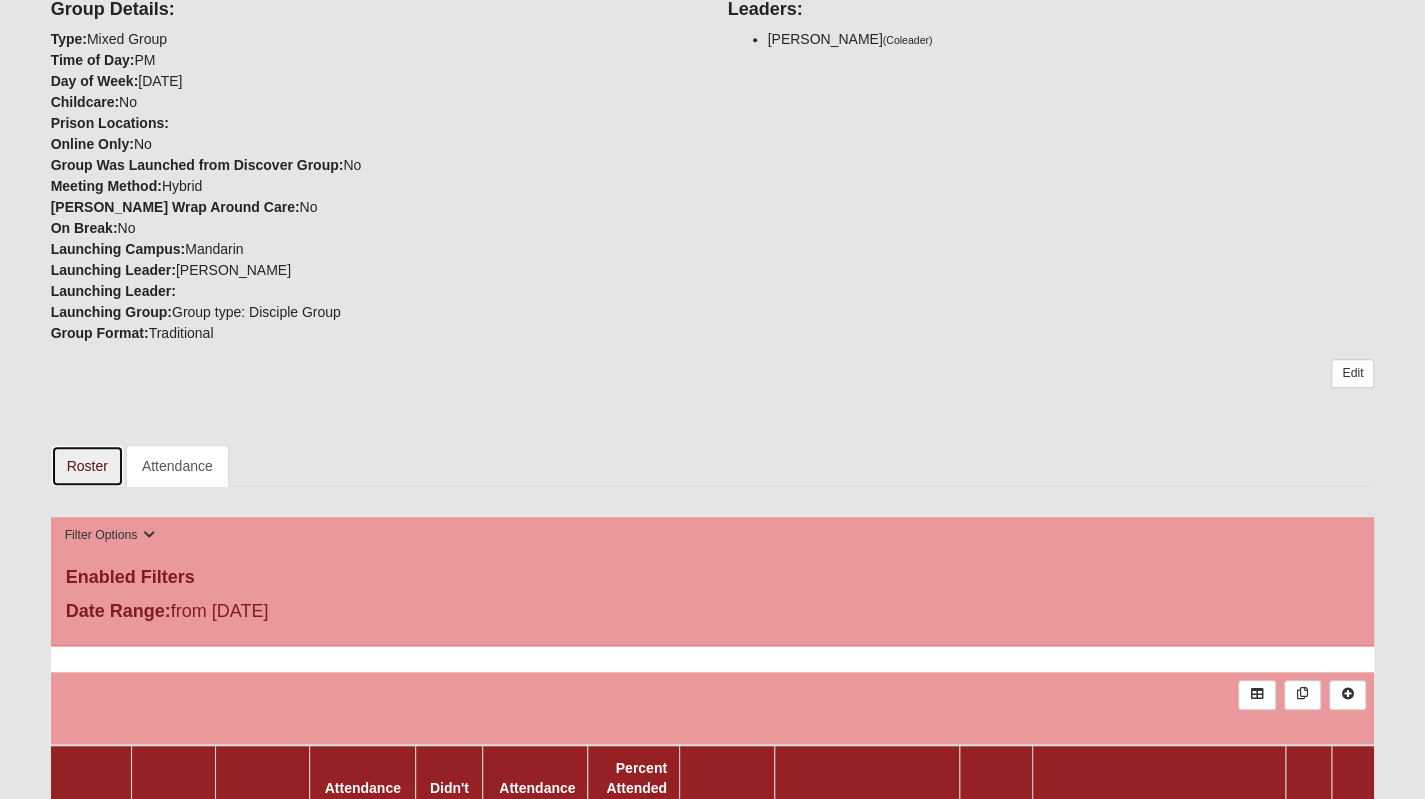 click on "Roster" at bounding box center (87, 466) 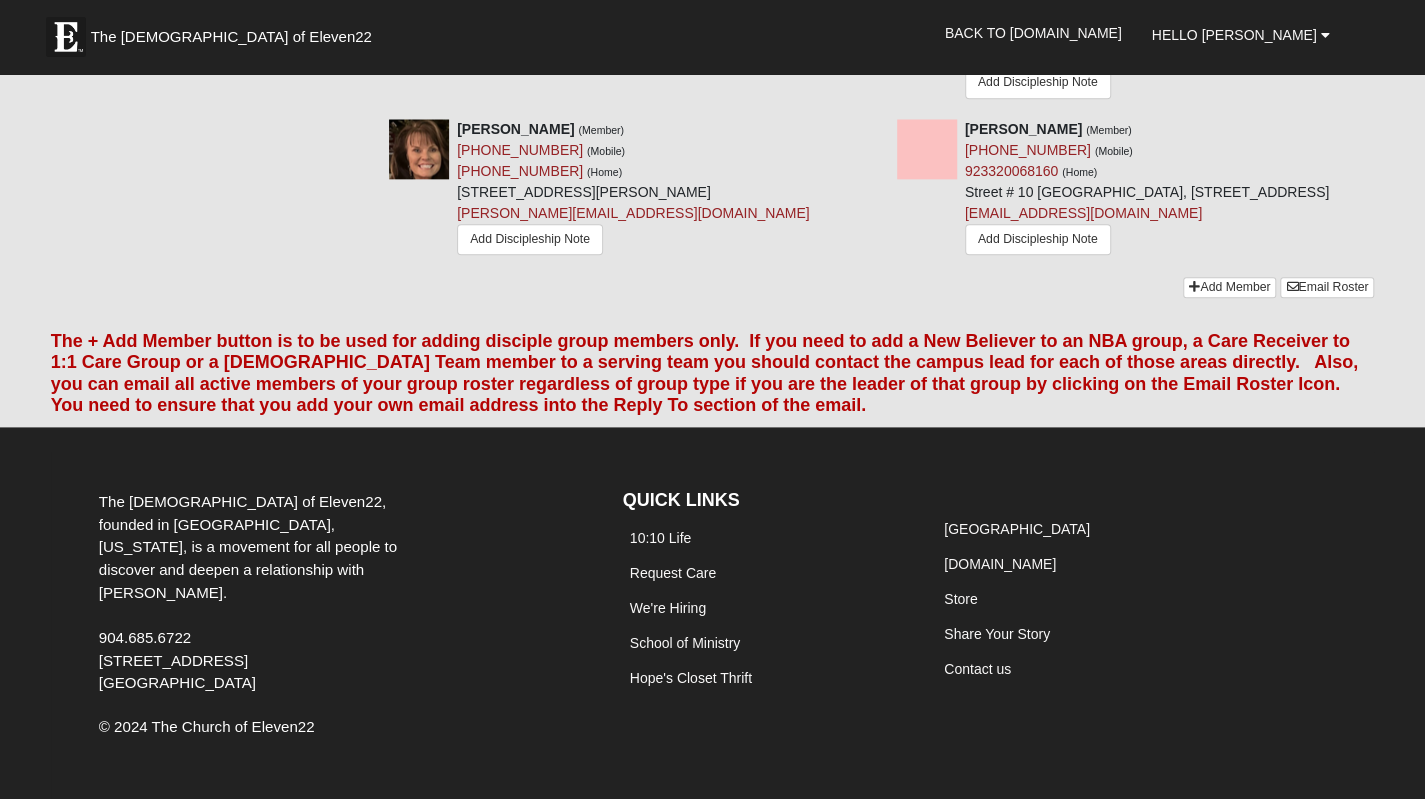 scroll, scrollTop: 1300, scrollLeft: 0, axis: vertical 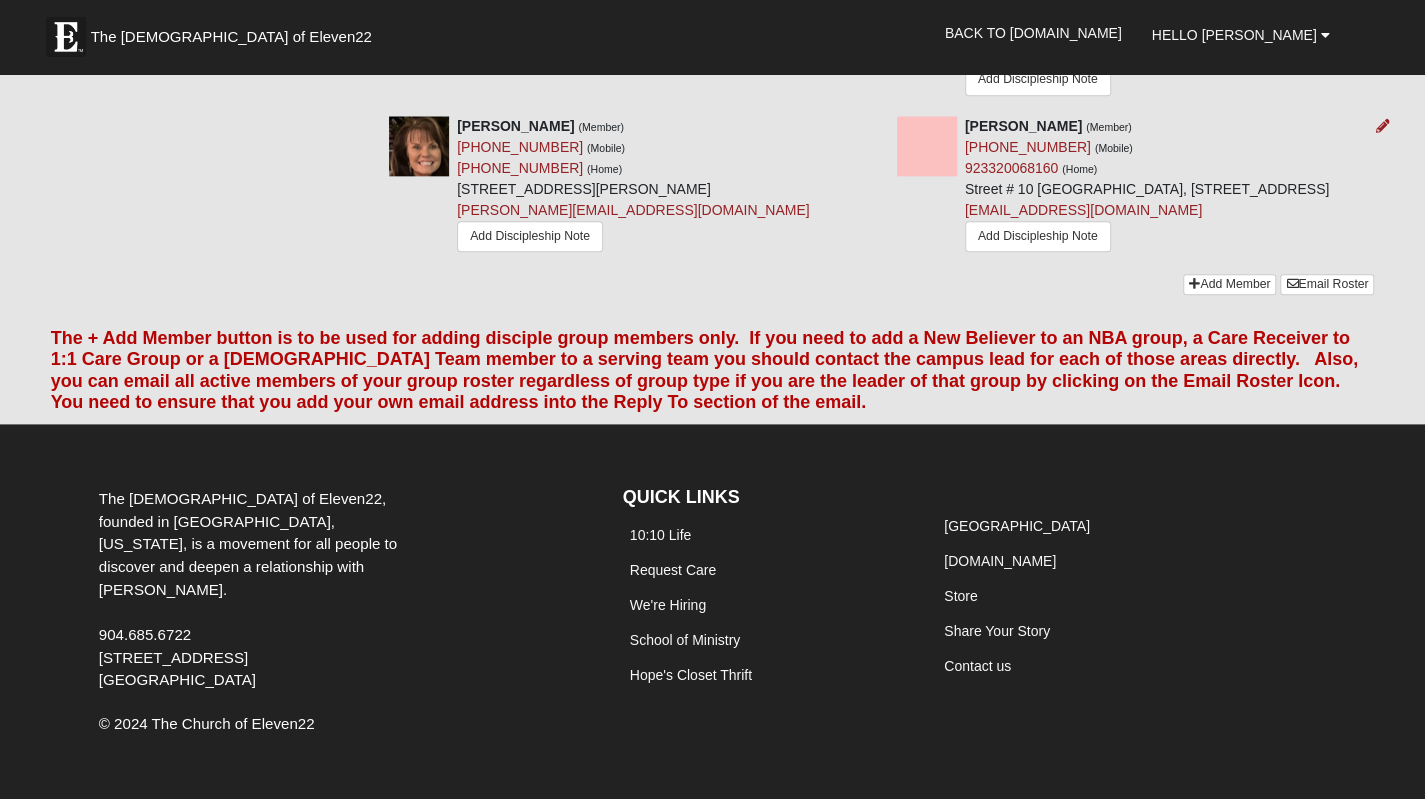 click on "[PERSON_NAME]
(Member)
[PHONE_NUMBER]    (Mobile)
923320068160    (Home)
[STREET_ADDRESS]
[EMAIL_ADDRESS][DOMAIN_NAME]
Add Discipleship Note" at bounding box center [1136, 187] 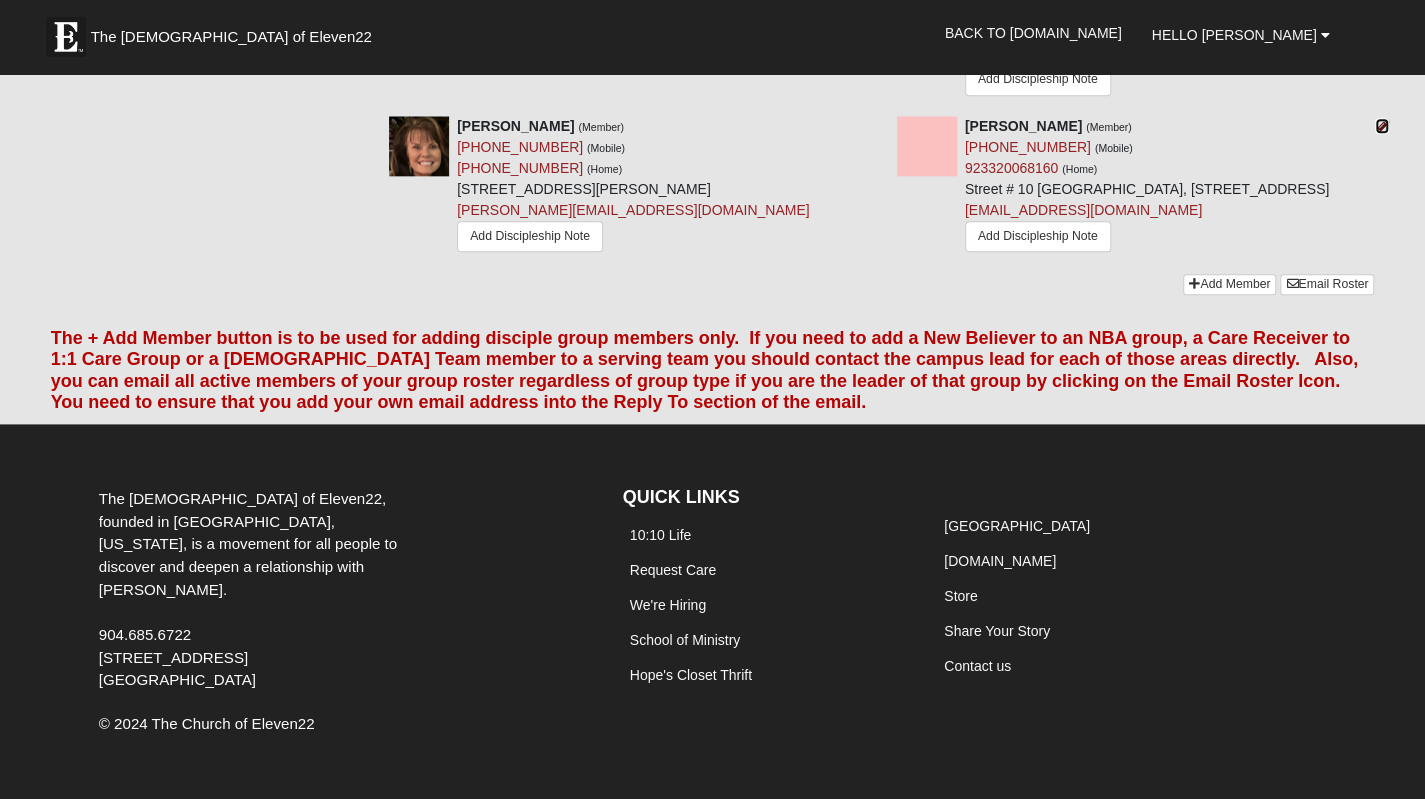 click at bounding box center (1382, 126) 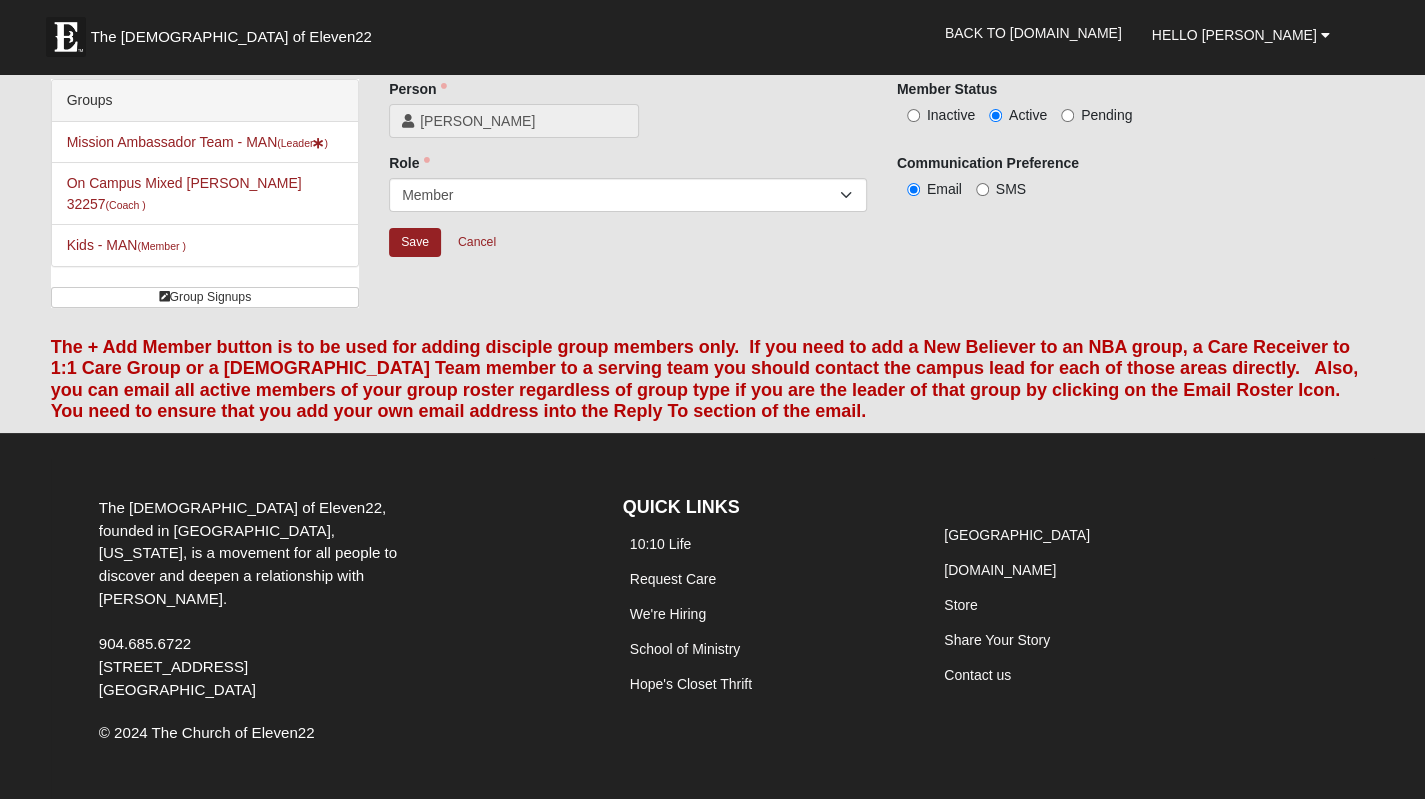 scroll, scrollTop: 0, scrollLeft: 0, axis: both 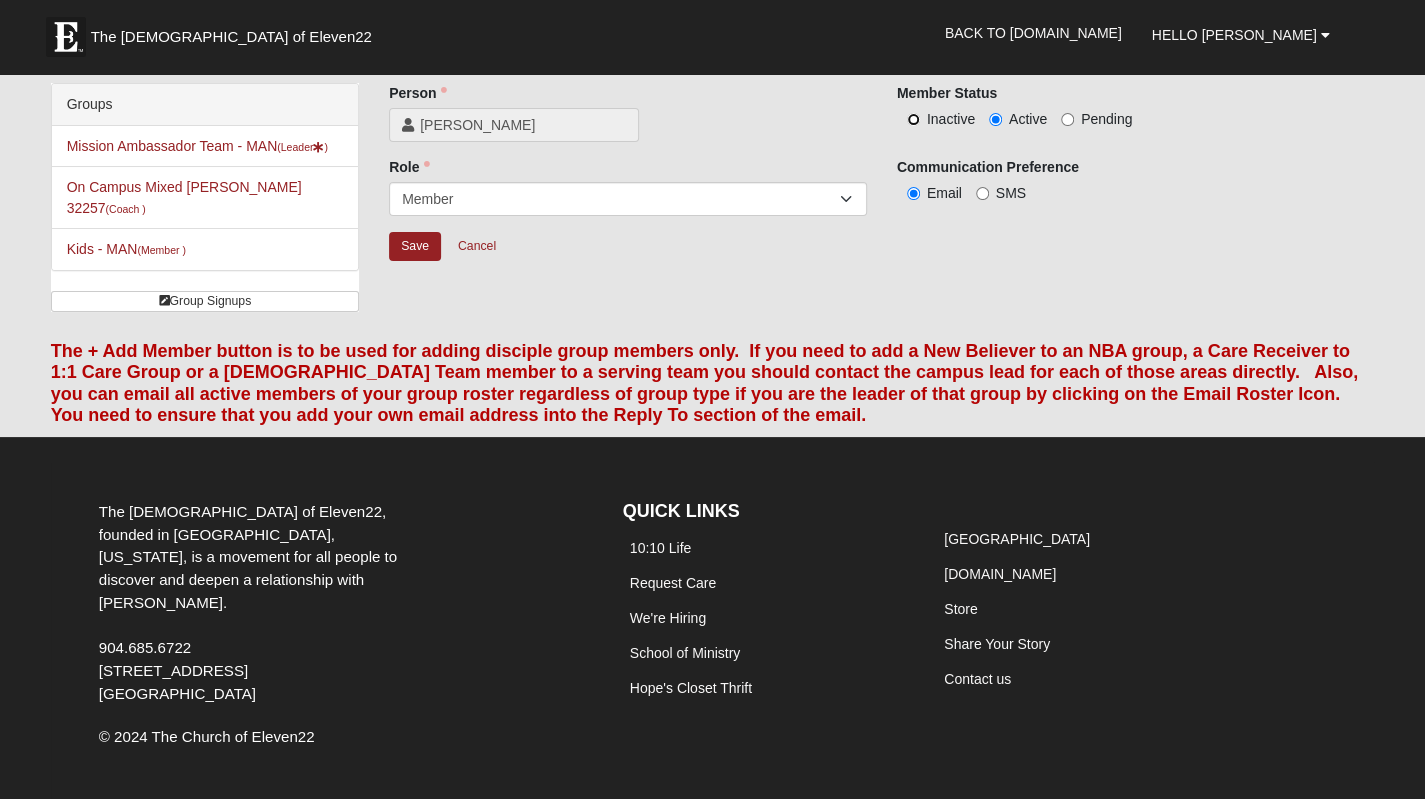 click on "Inactive" at bounding box center (913, 119) 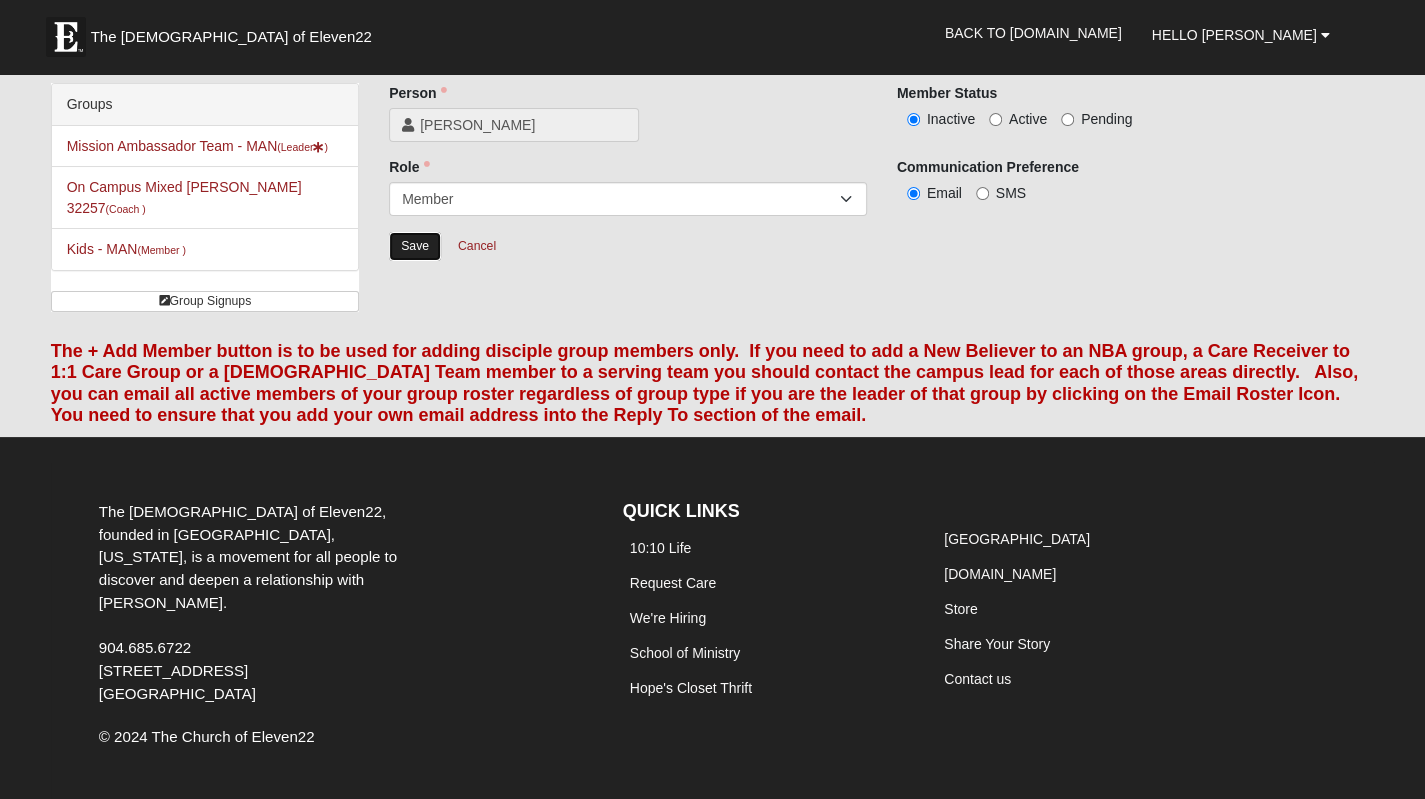 click on "Save" at bounding box center (415, 246) 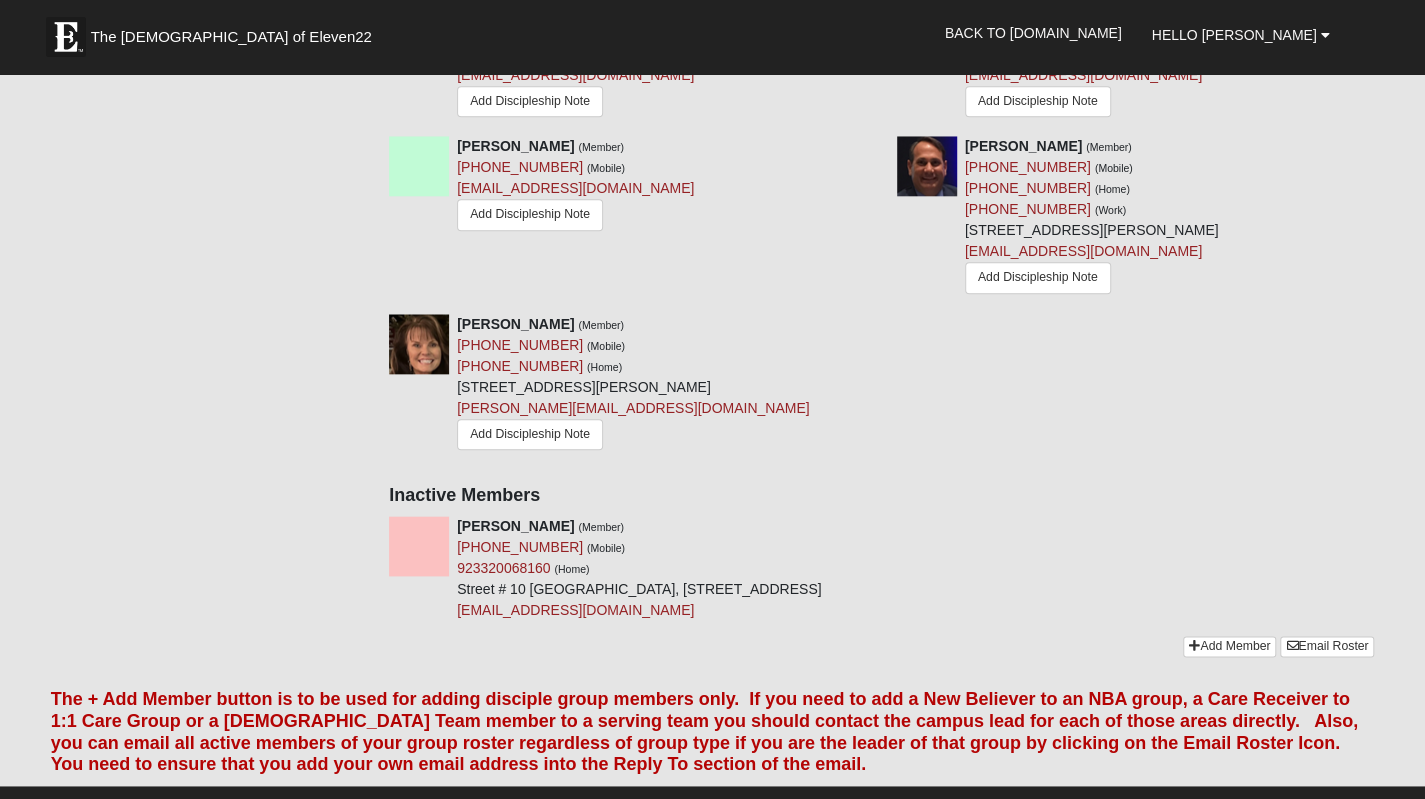 scroll, scrollTop: 1300, scrollLeft: 0, axis: vertical 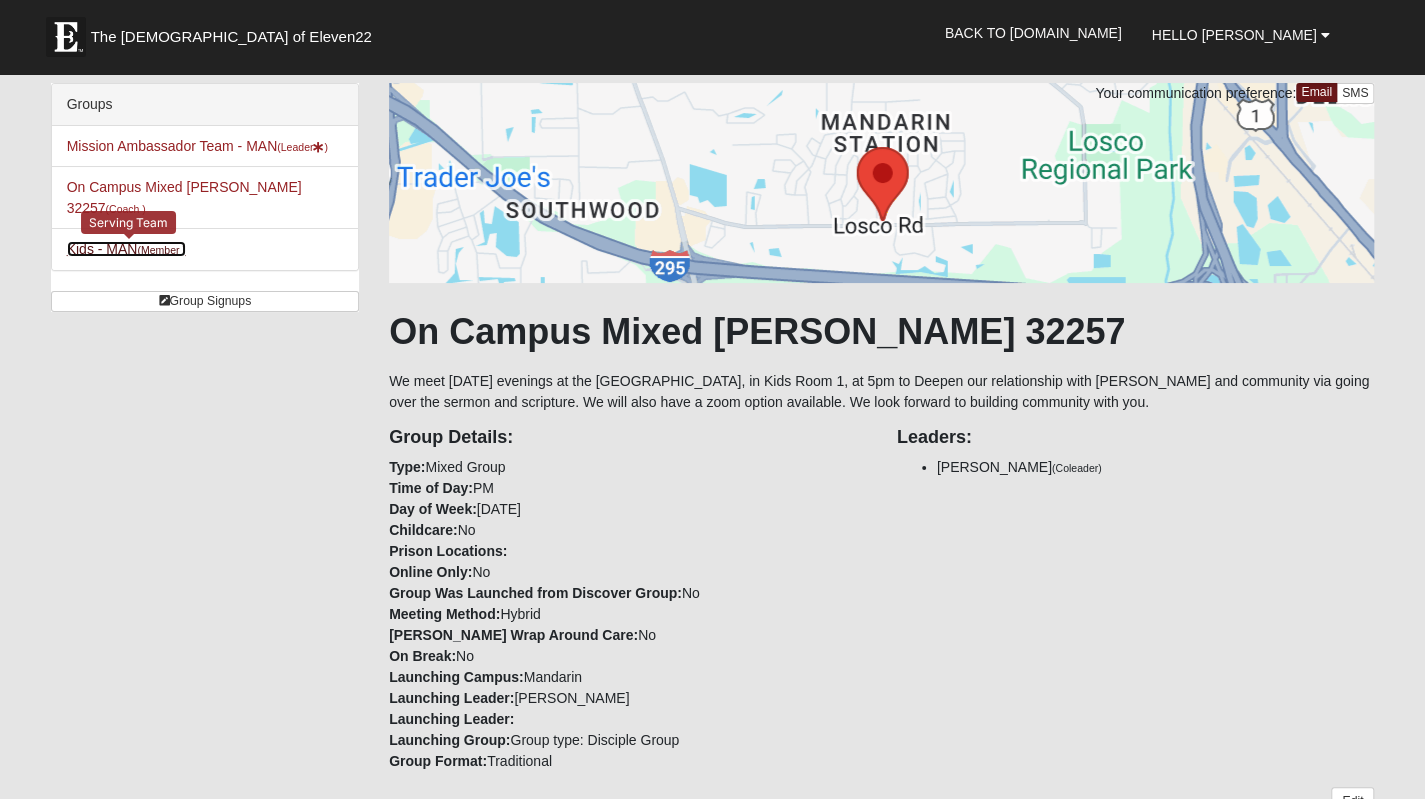 click on "Kids - MAN  (Member        )" at bounding box center (126, 249) 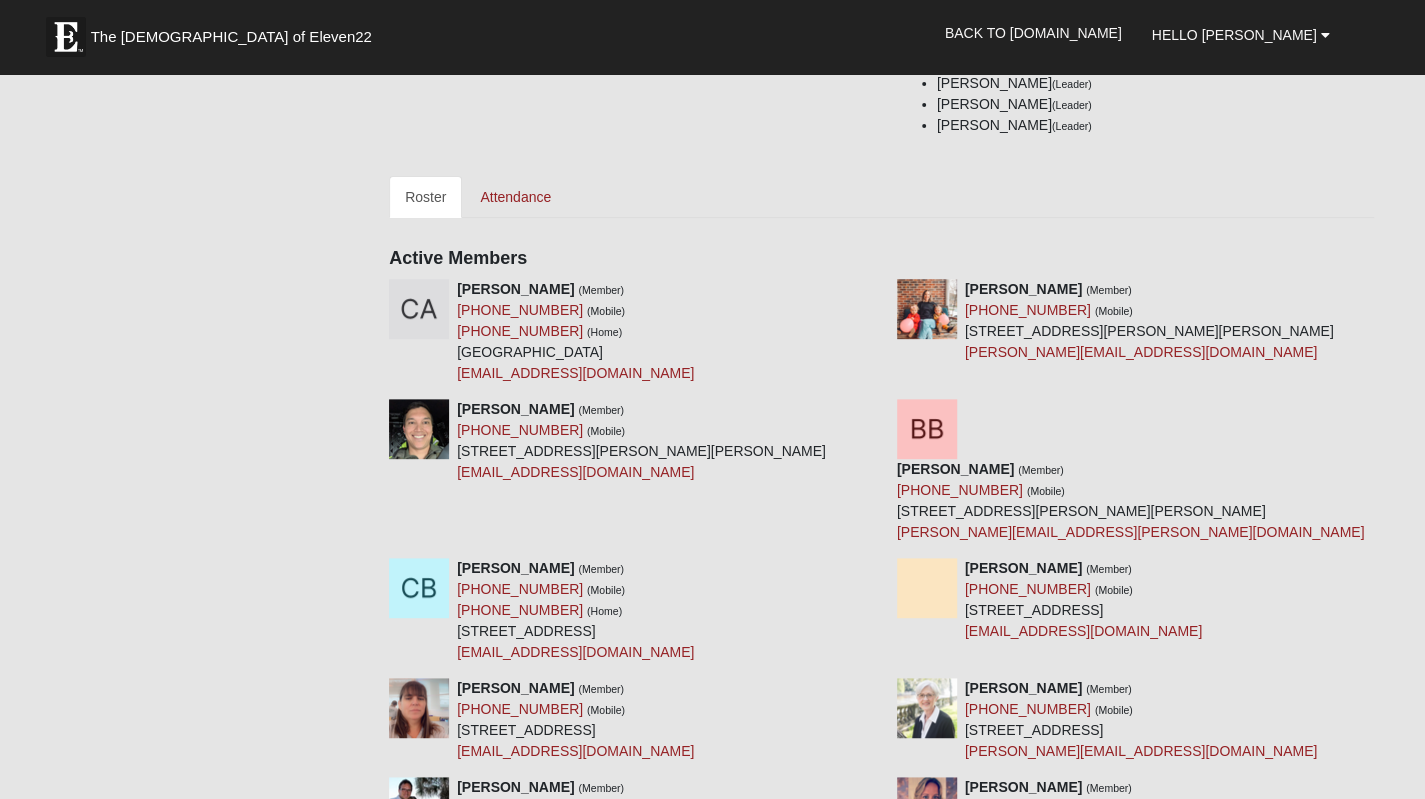 scroll, scrollTop: 0, scrollLeft: 0, axis: both 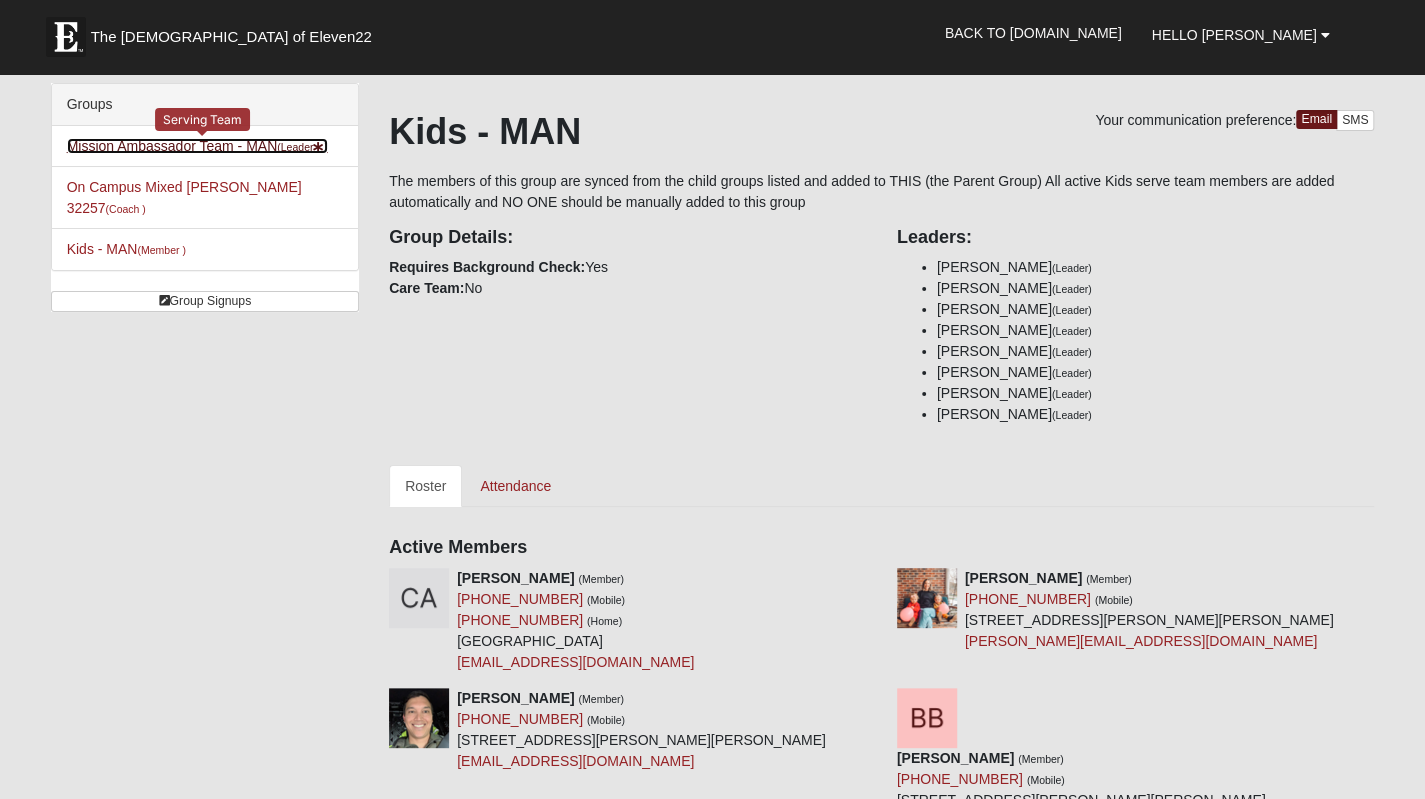 click on "Mission Ambassador Team - MAN  (Leader
)" at bounding box center [197, 146] 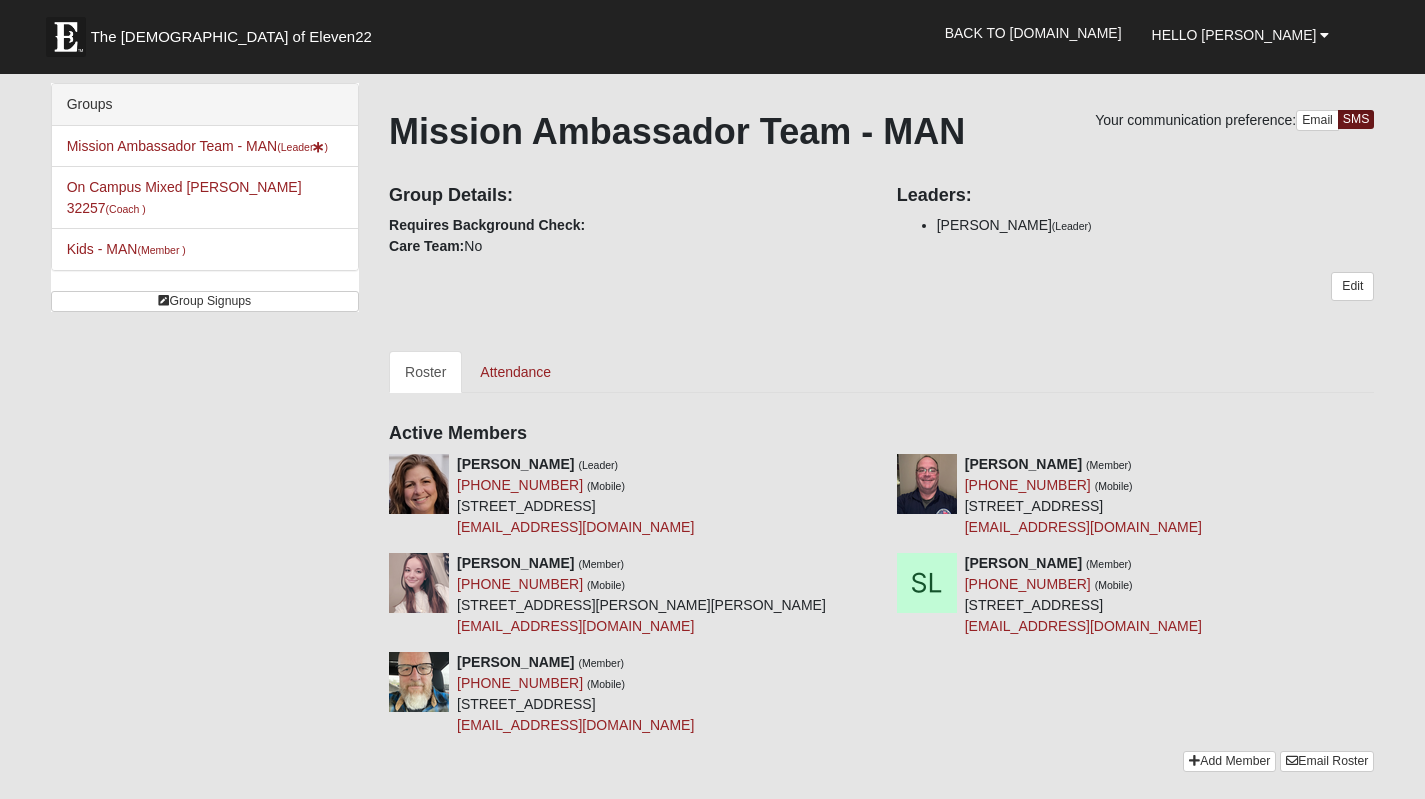 scroll, scrollTop: 0, scrollLeft: 0, axis: both 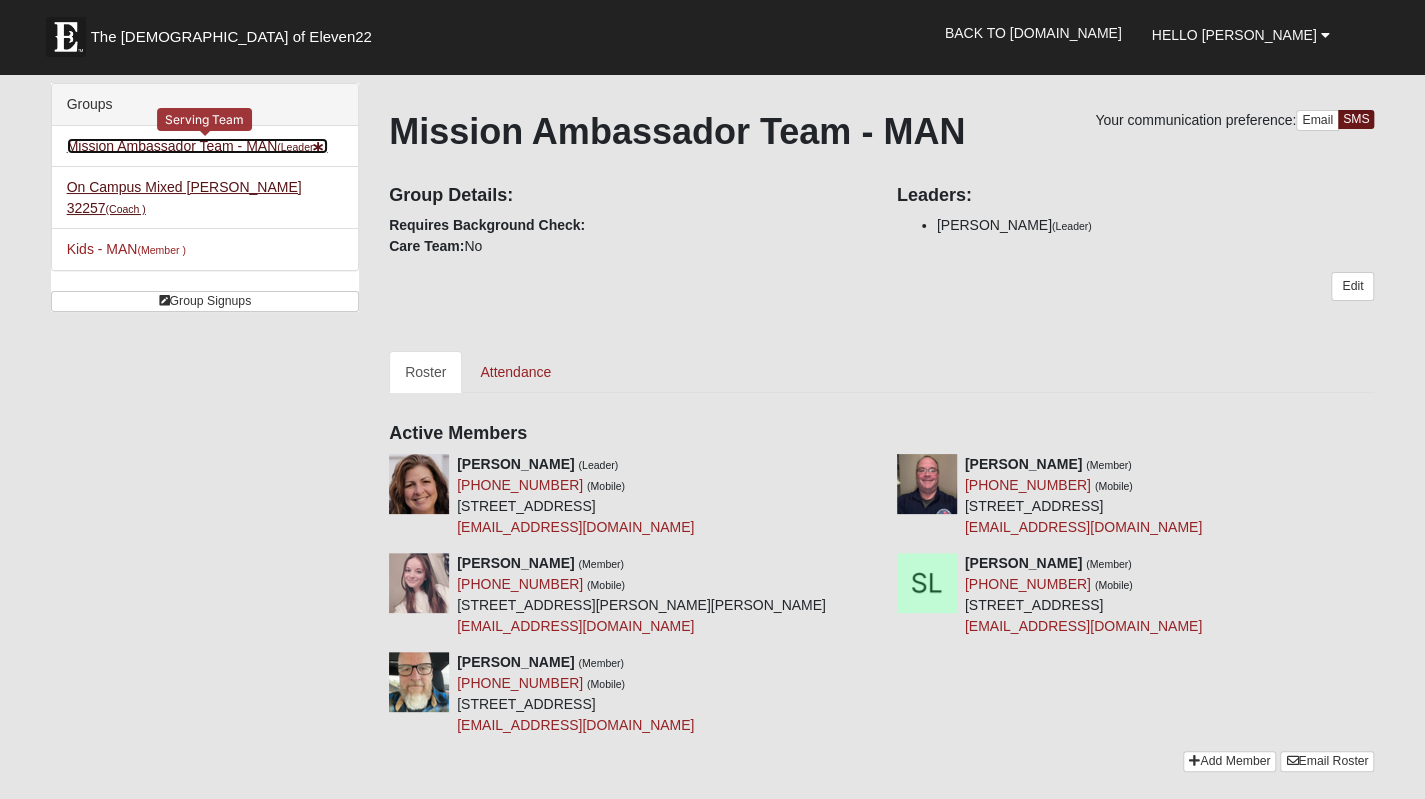 click on "Mission Ambassador Team - MAN  (Leader
)" at bounding box center (197, 146) 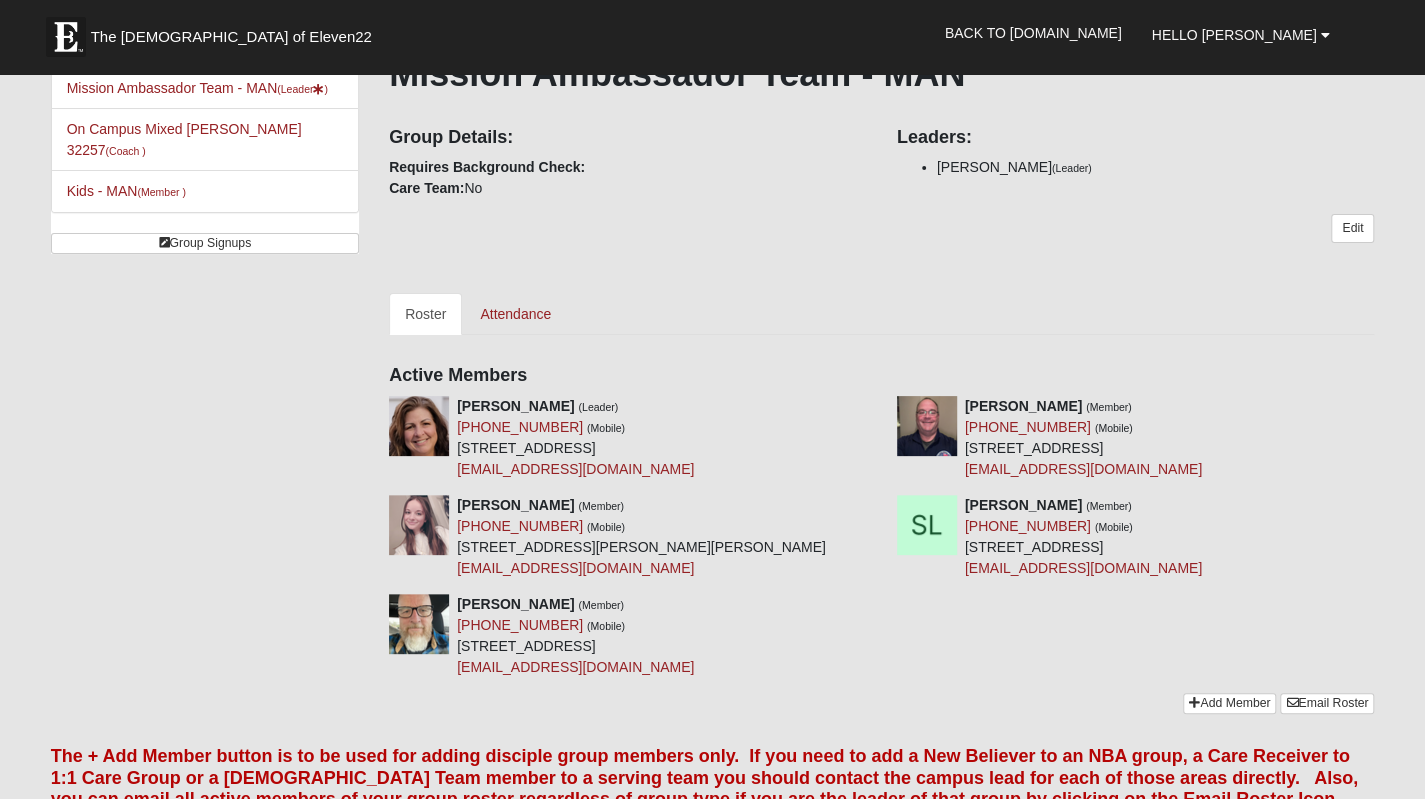 scroll, scrollTop: 0, scrollLeft: 0, axis: both 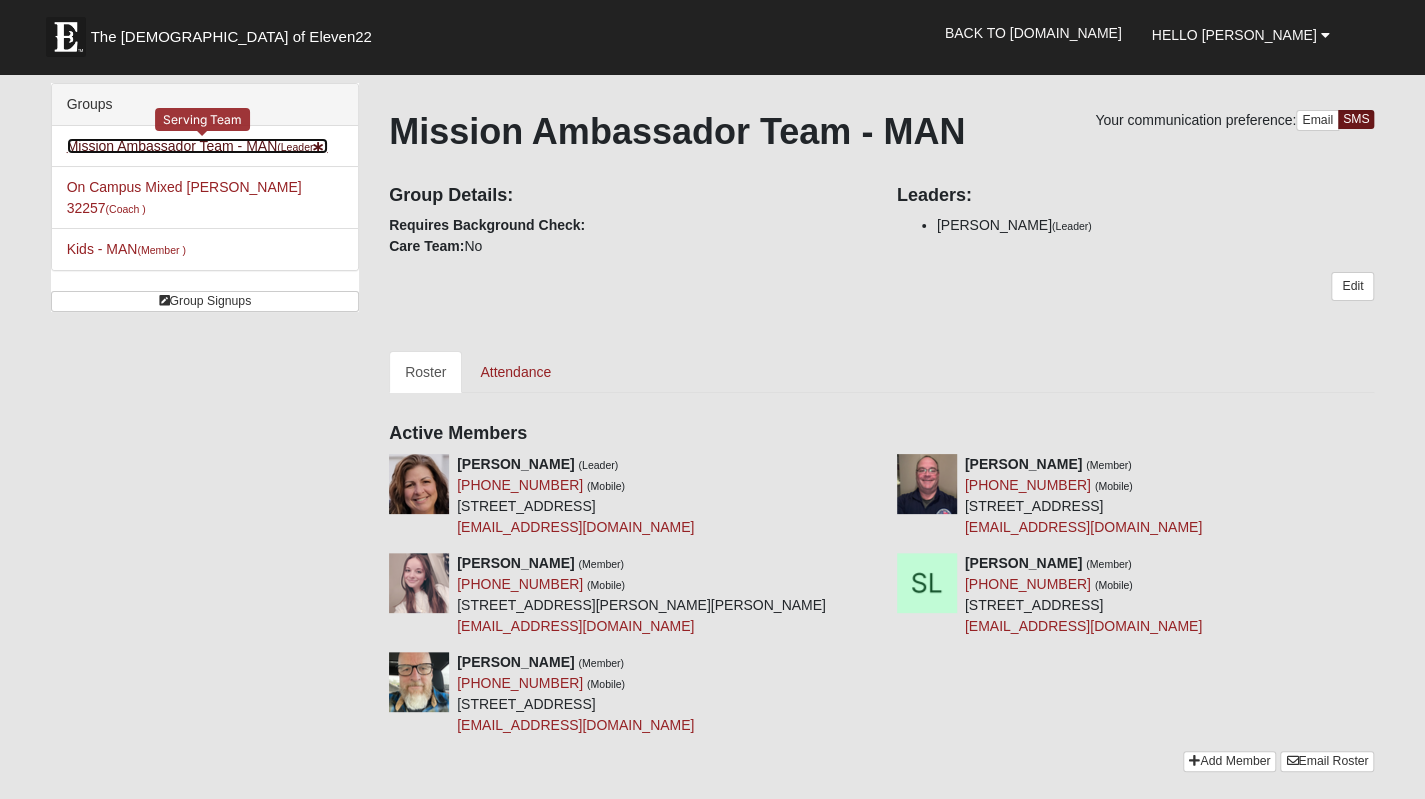 click on "Mission Ambassador Team - MAN  (Leader
)" at bounding box center (197, 146) 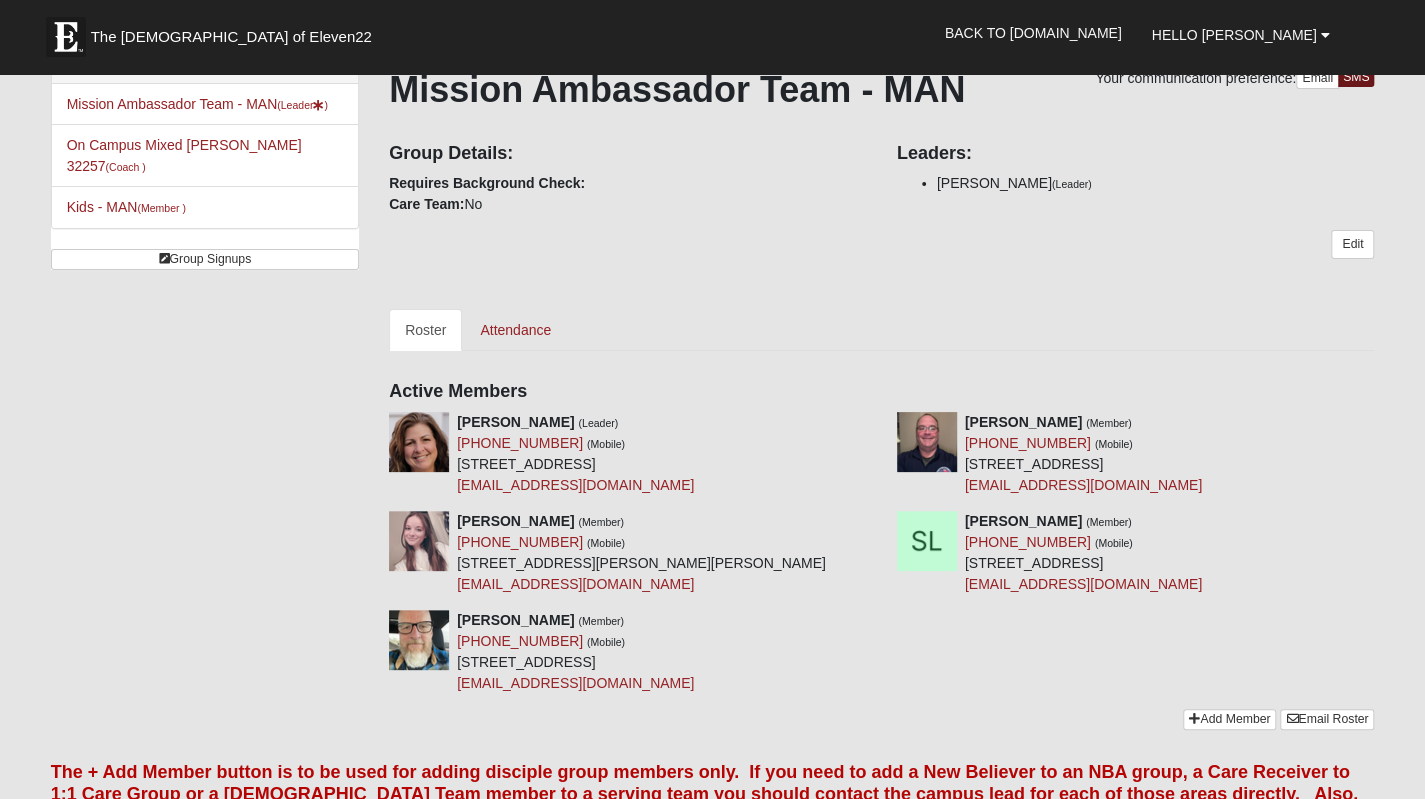 scroll, scrollTop: 0, scrollLeft: 0, axis: both 